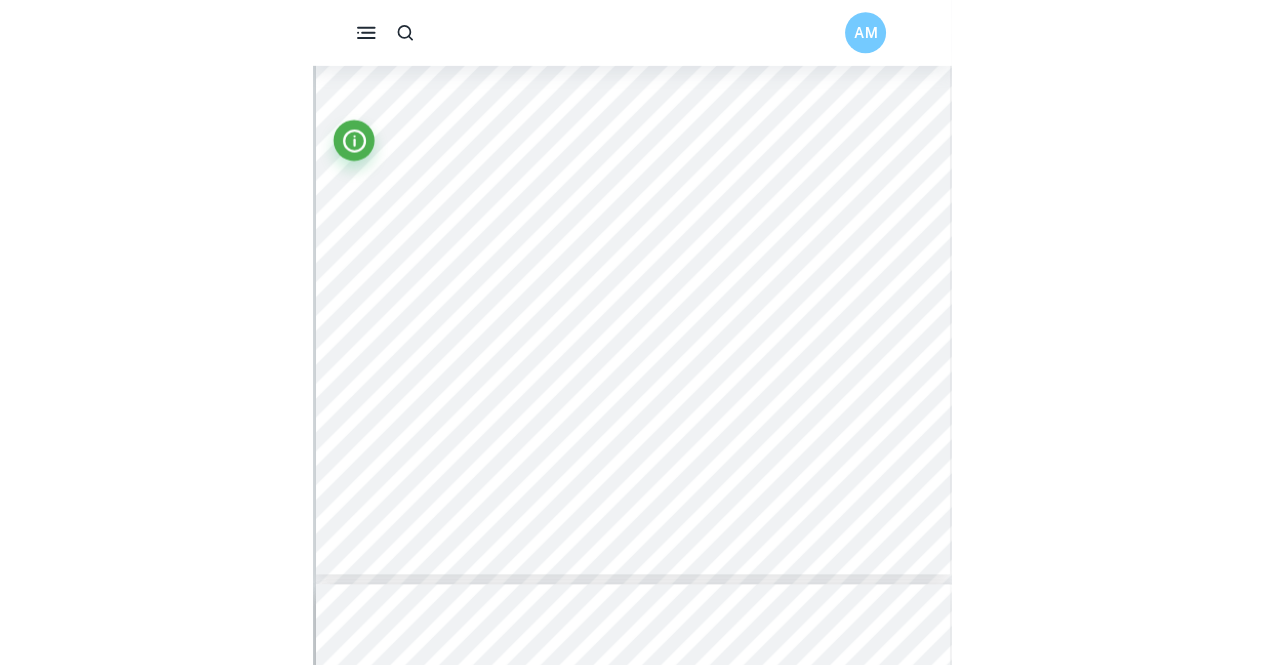 scroll, scrollTop: 4572, scrollLeft: 0, axis: vertical 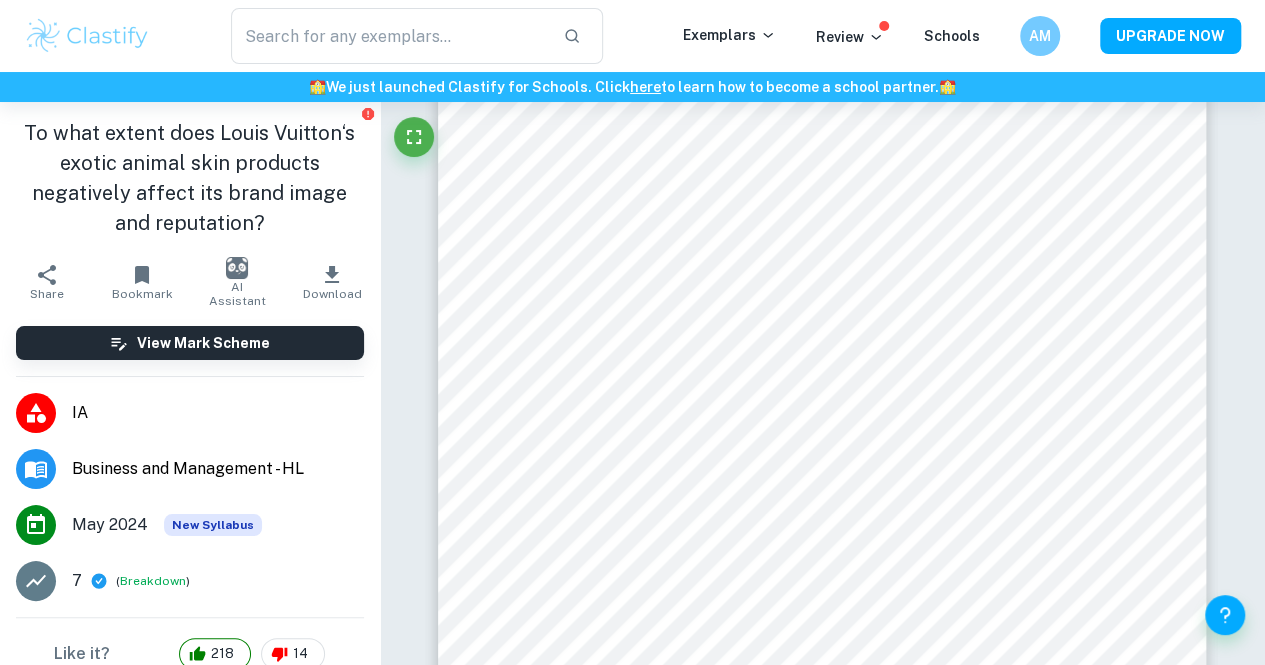 type on "5" 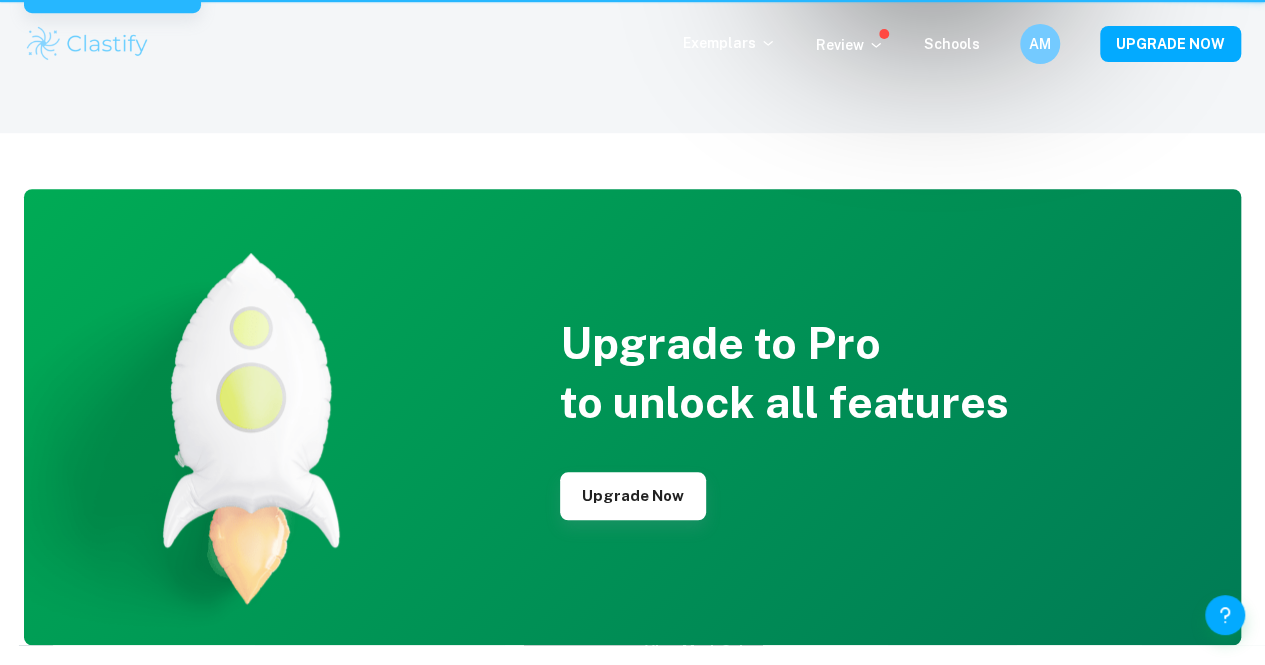 scroll, scrollTop: 0, scrollLeft: 0, axis: both 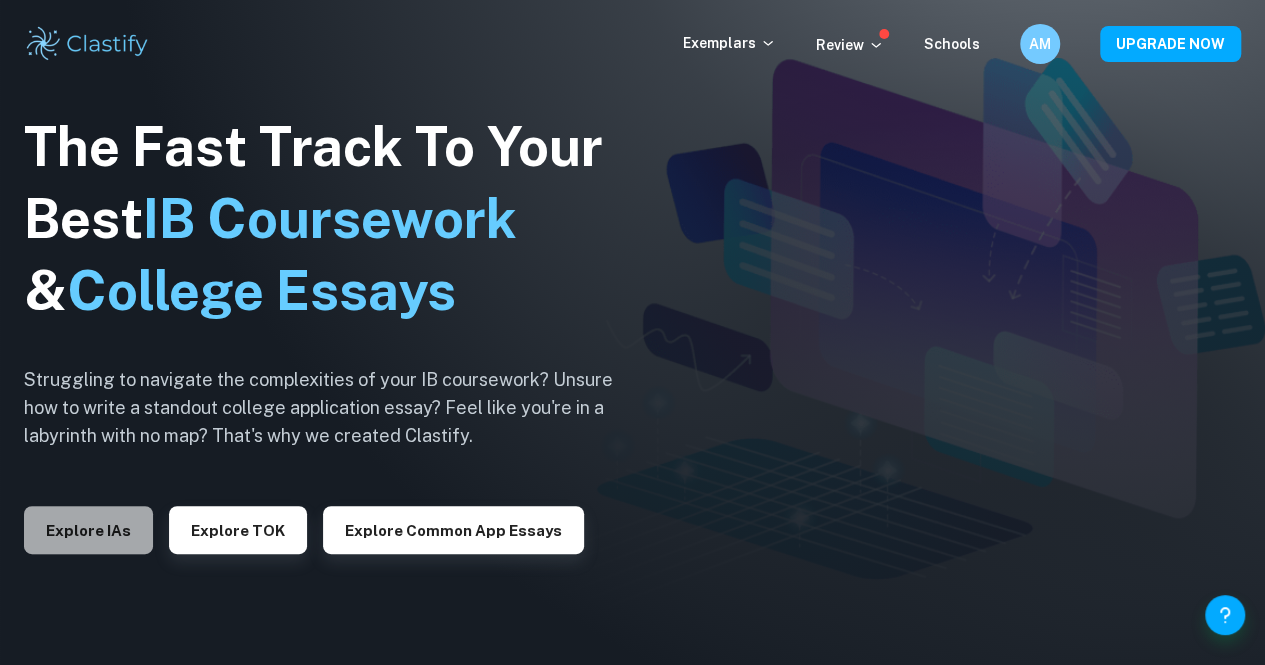 click on "Explore IAs" at bounding box center [88, 530] 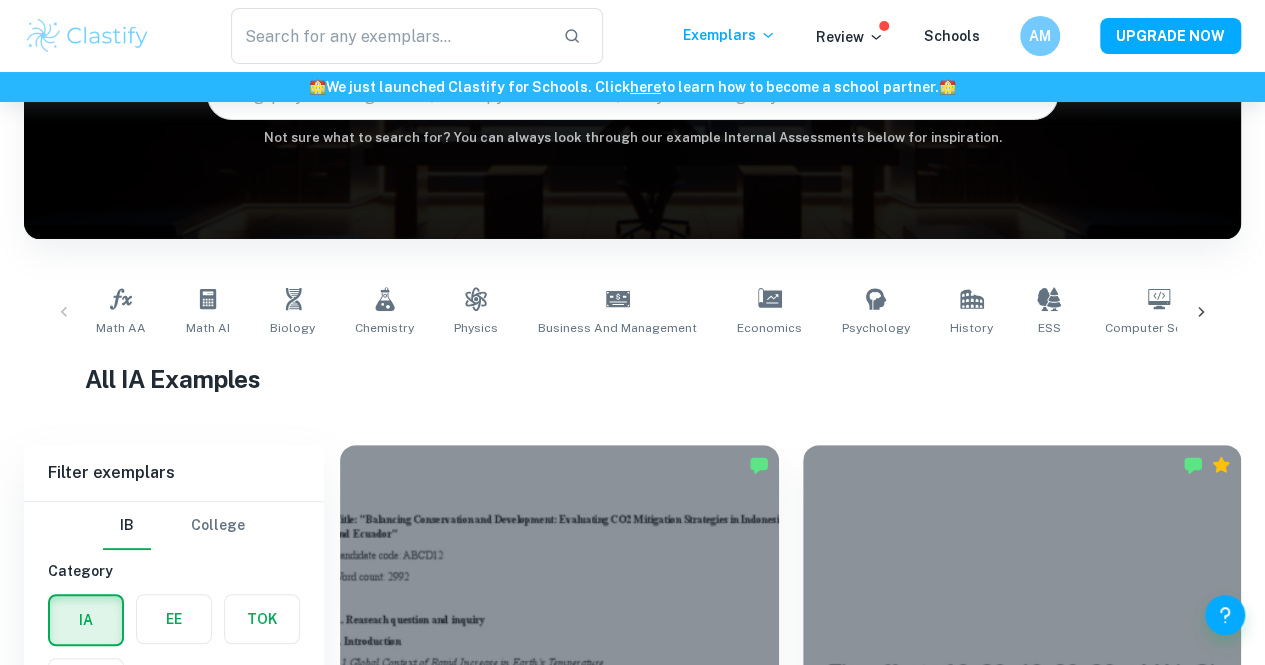 scroll, scrollTop: 230, scrollLeft: 0, axis: vertical 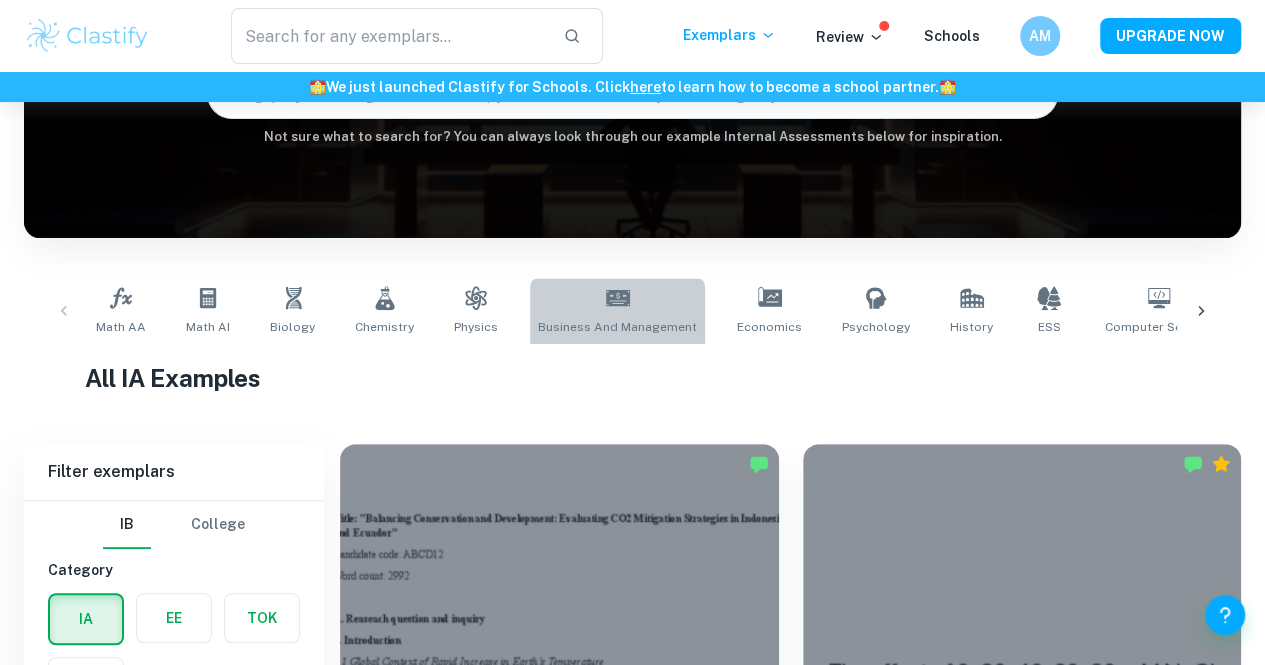 click on "Business and Management" at bounding box center [617, 327] 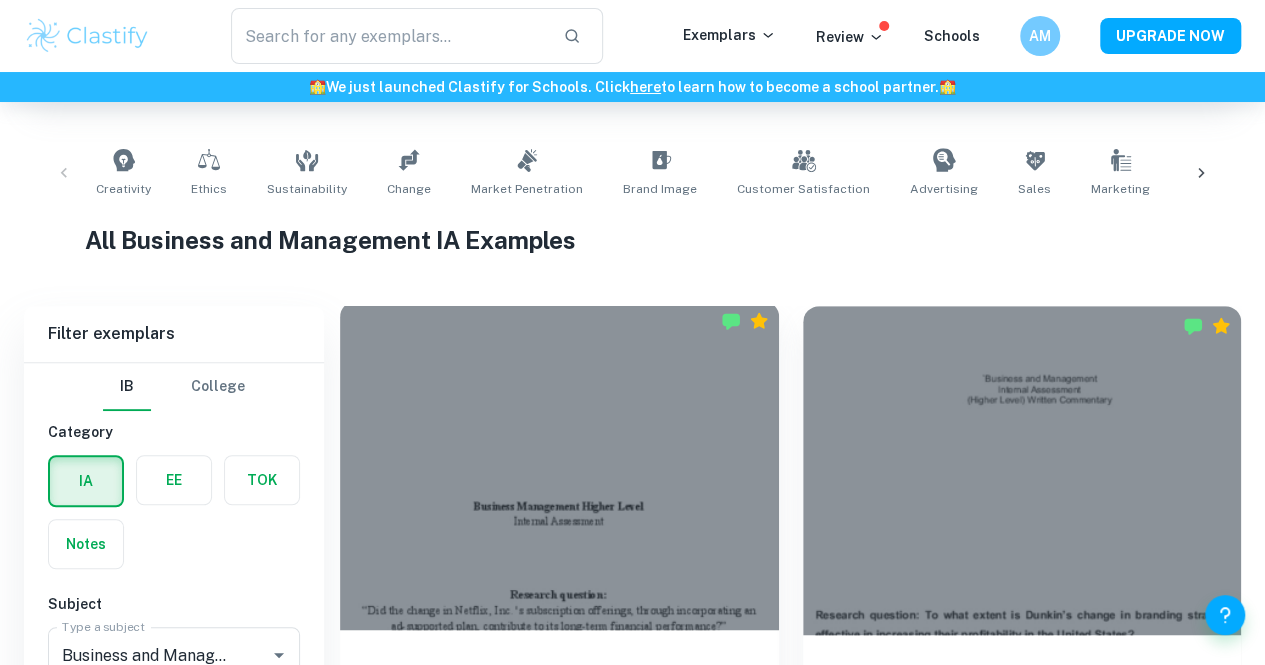 scroll, scrollTop: 682, scrollLeft: 0, axis: vertical 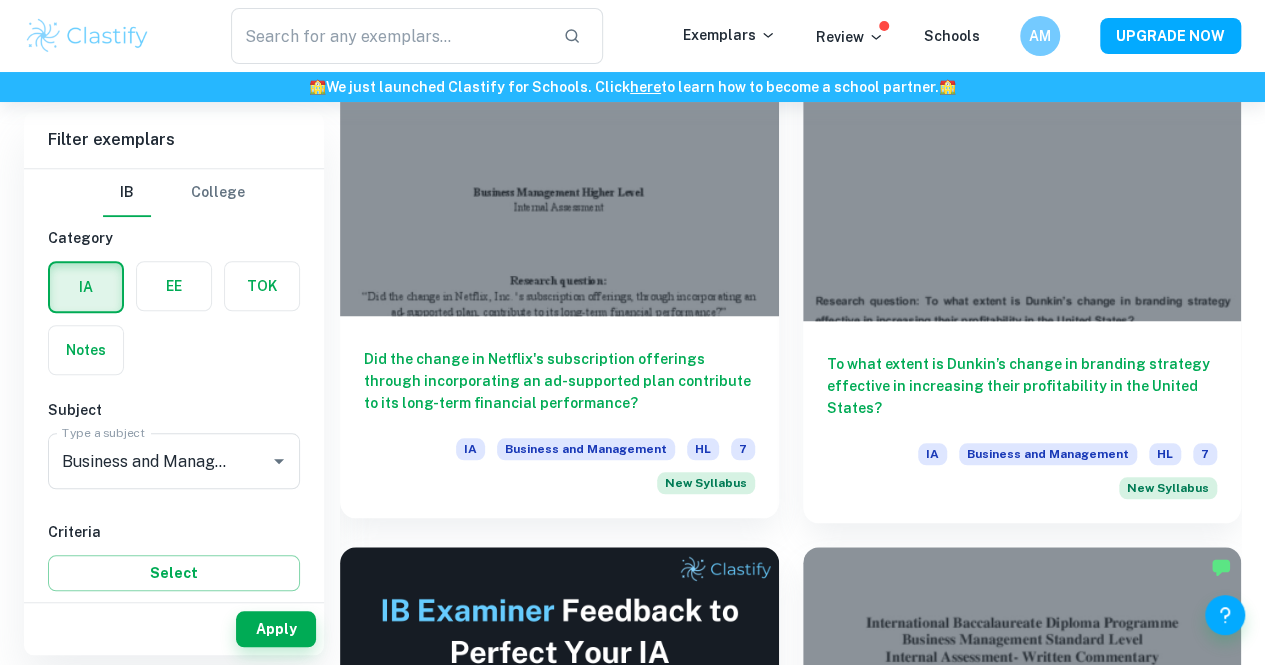 click on "Did the change in Netflix's subscription offerings through incorporating an ad-supported
plan contribute to its long-term financial performance?" at bounding box center [559, 381] 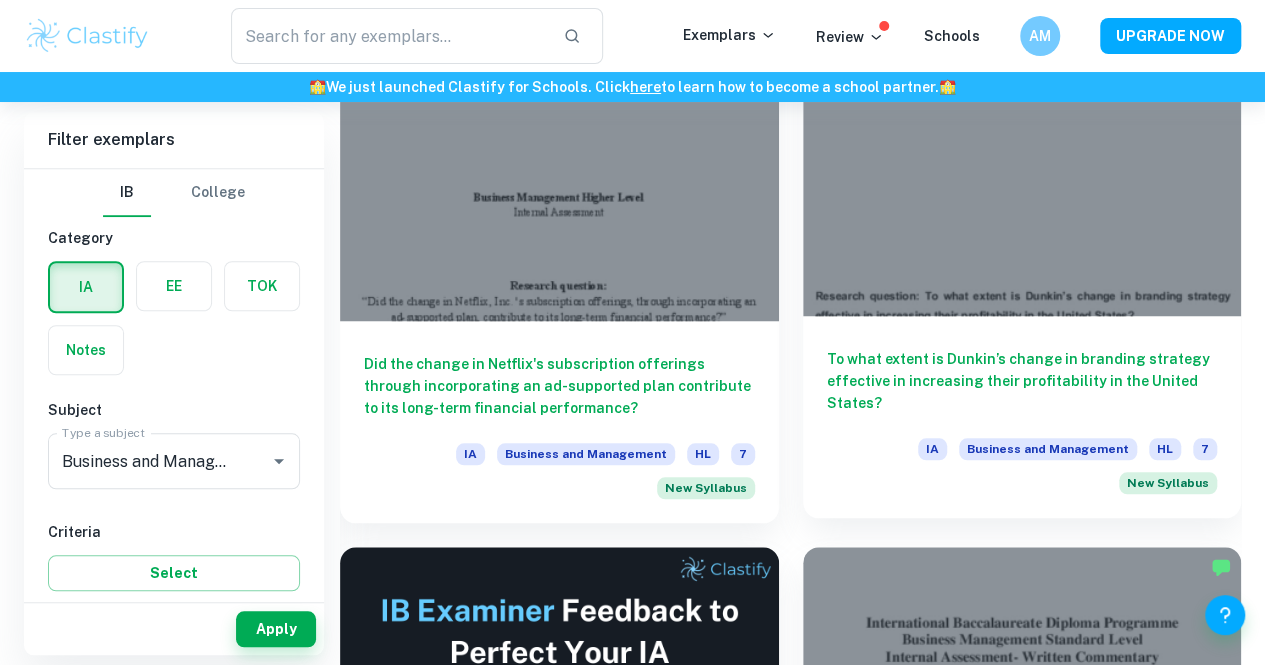 click on "To what extent is Dunkin’s change in branding strategy effective in increasing their profitability in the United States?" at bounding box center [1022, 381] 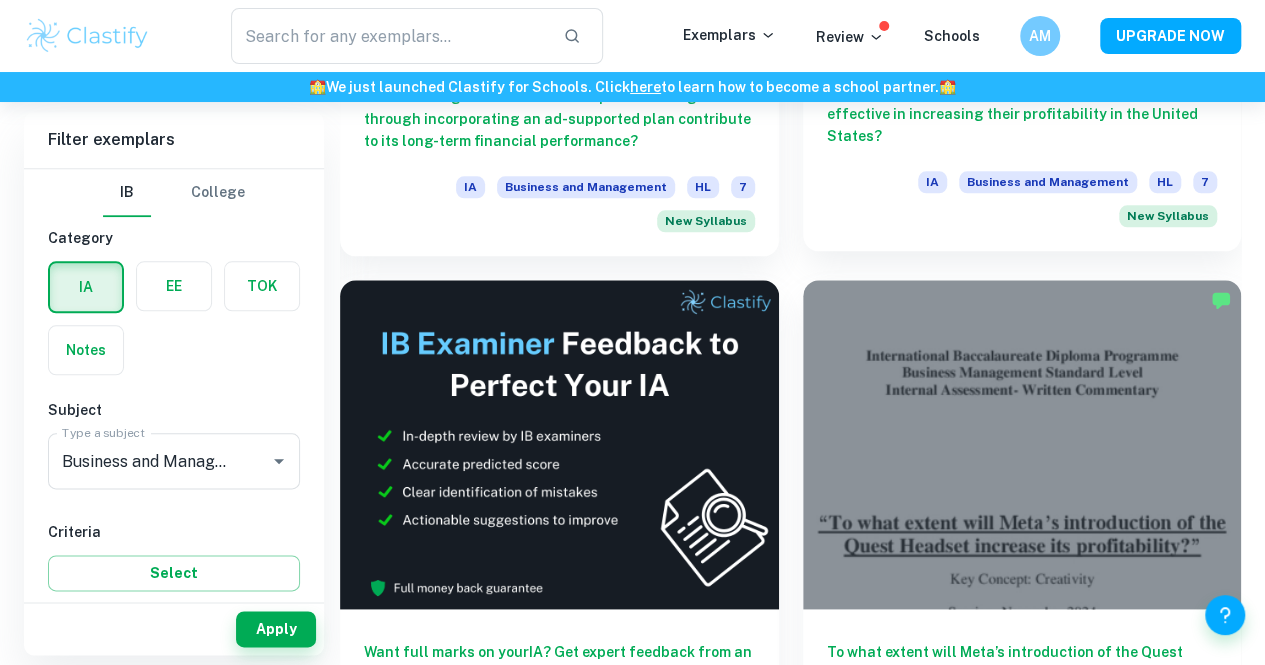 scroll, scrollTop: 948, scrollLeft: 0, axis: vertical 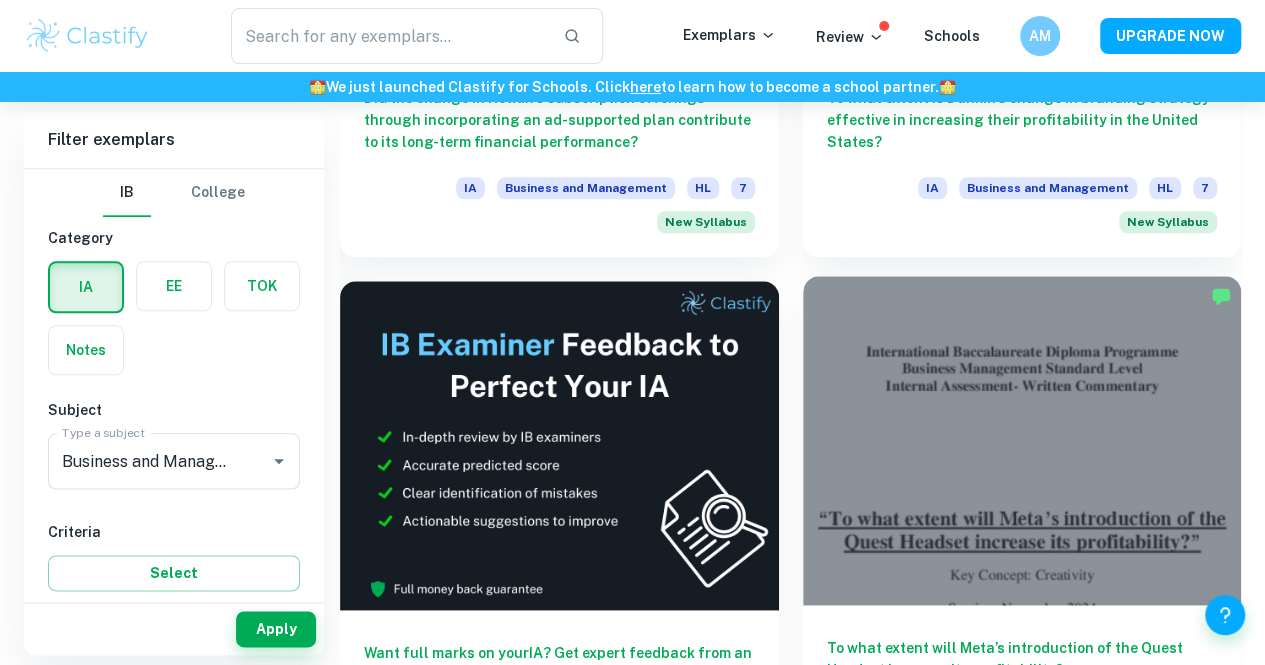 click at bounding box center (1022, 440) 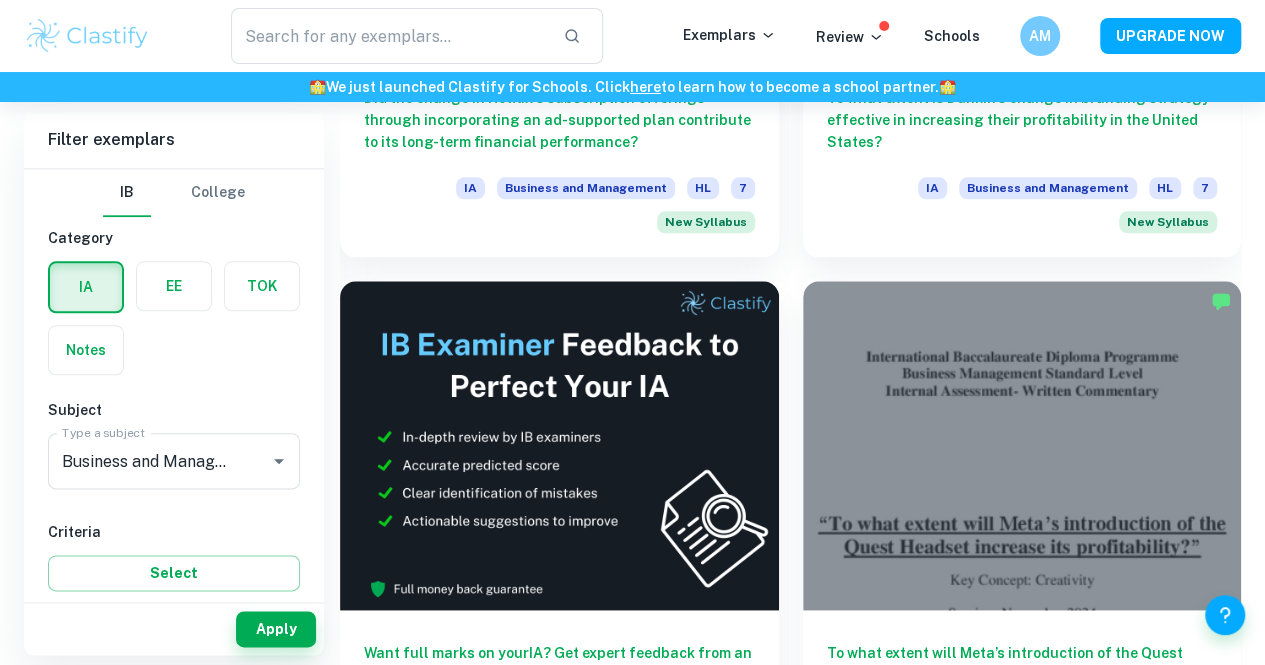 click on "To what extent has Nike's implementation of digital transformation strategies influenced its e-commerce sales growth? IA Business and Management HL 6 New Syllabus" at bounding box center [559, 1261] 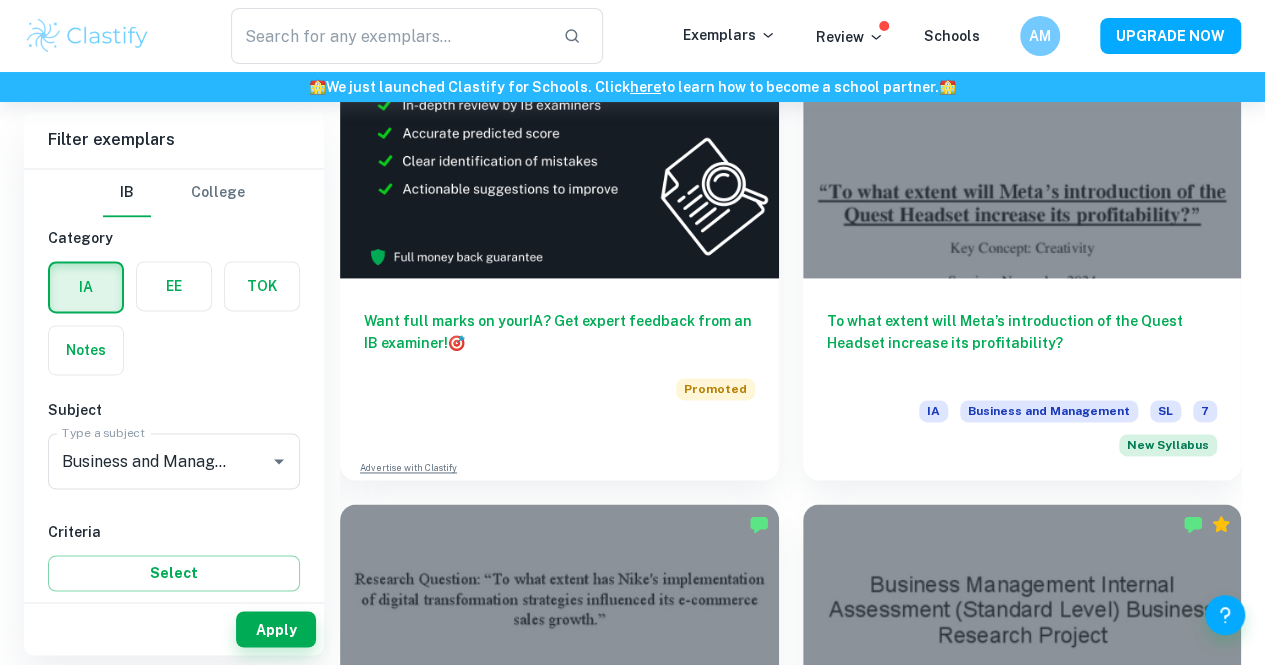 click at bounding box center (559, 1773) 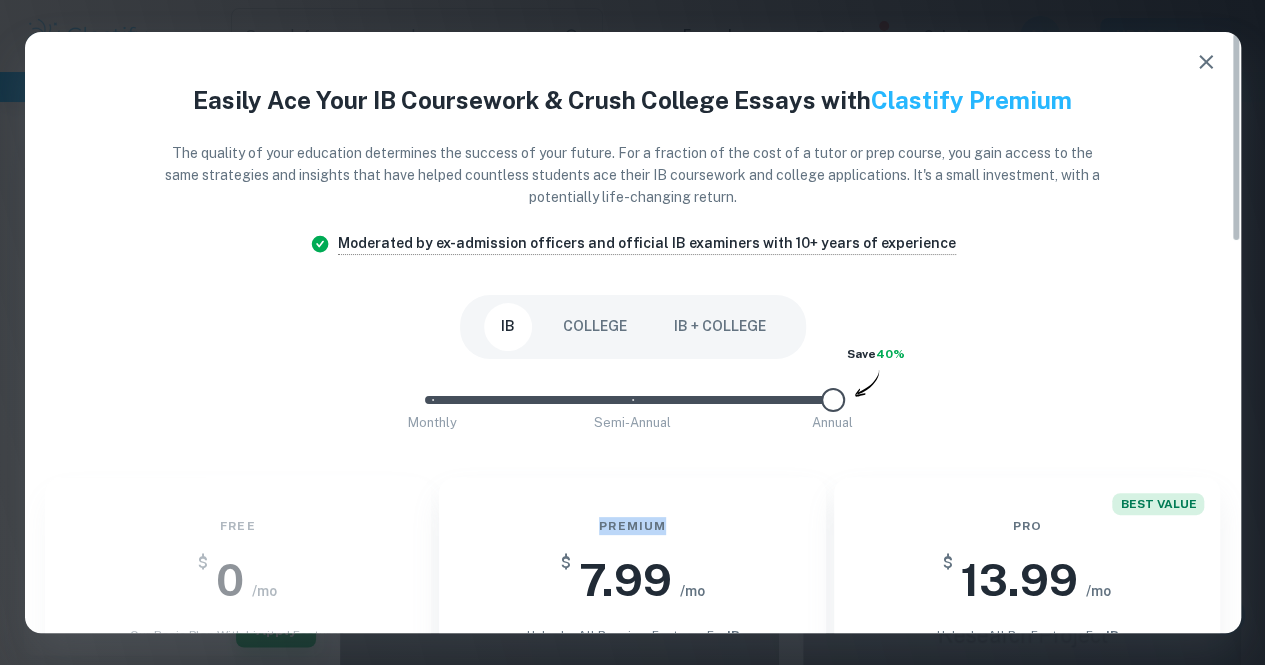 click on "Easily Ace Your IB Coursework & Crush College Essays with  Clastify Premium The quality of your education determines the success of your future. For a fraction of the cost of a tutor or prep course, you gain access to the same strategies and insights that have helped countless students ace their IB coursework and college applications. It's a small investment, with a potentially life-changing return. Moderated by ex-admission officers and official IB examiners with 10+ years of experience IB COLLEGE IB + COLLEGE Monthly Semi-Annual Annual Save  40% Free $ 0 /mo Our basic plan with limited features Current Plan Limited access to exemplars New! No access to examiner marking New! Only overall scores visible New! Downloading not allowed New! Ads New! Premium $ 7.99 /mo unlocks all premium features for  IB Upgrade Plan Unlimited access to all IB exemplars New! Unlock full IB mark schemes New! Full access to IB examiner comments New! See exact scores of IB exemplars New! Download 15 IB exemplars per month New! New!" at bounding box center (633, 939) 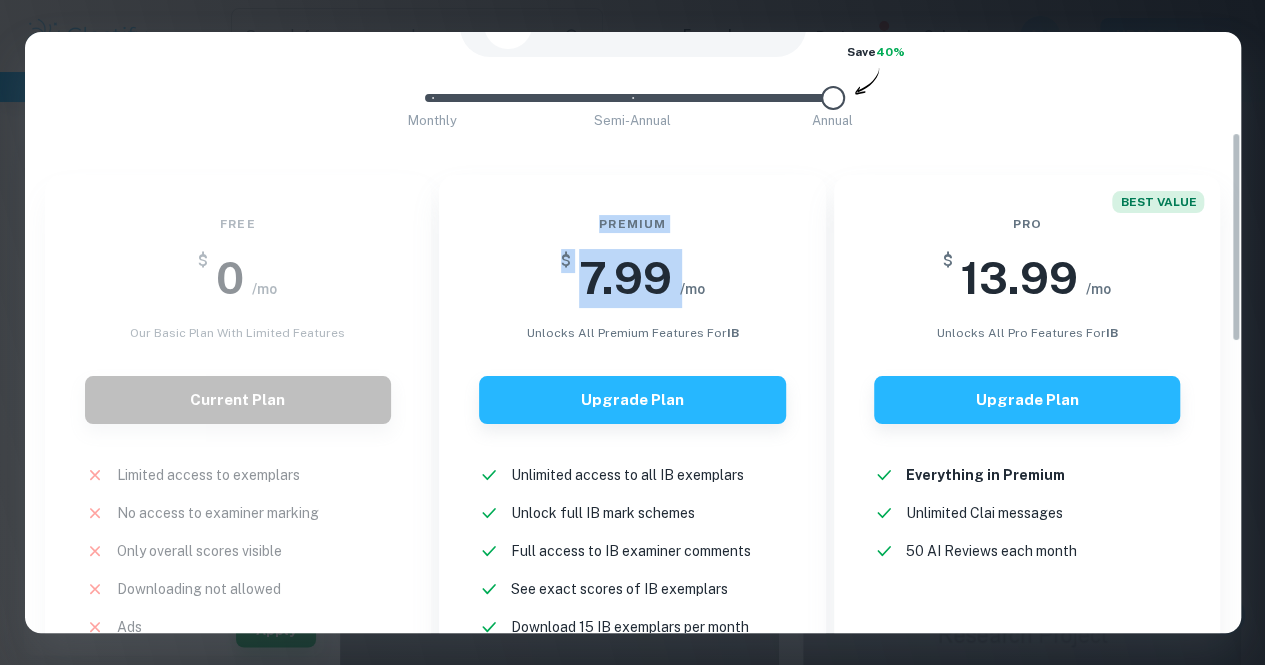 scroll, scrollTop: 0, scrollLeft: 0, axis: both 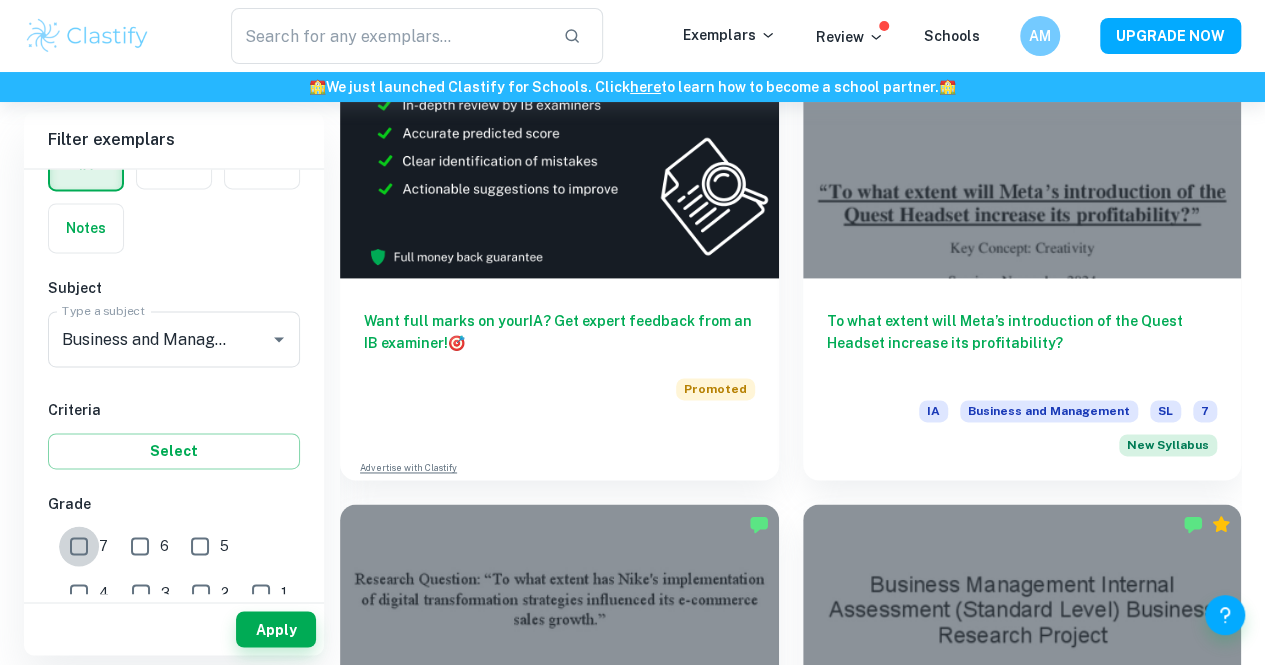 click on "7" at bounding box center (79, 546) 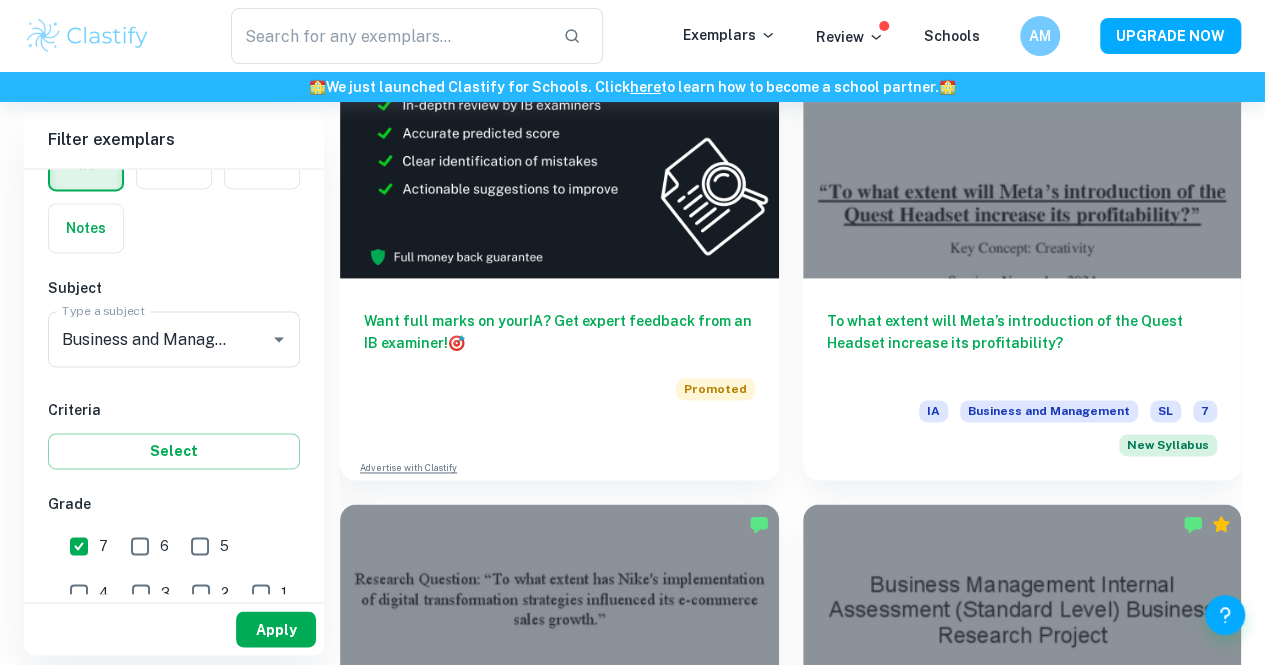 click on "Apply" at bounding box center [276, 629] 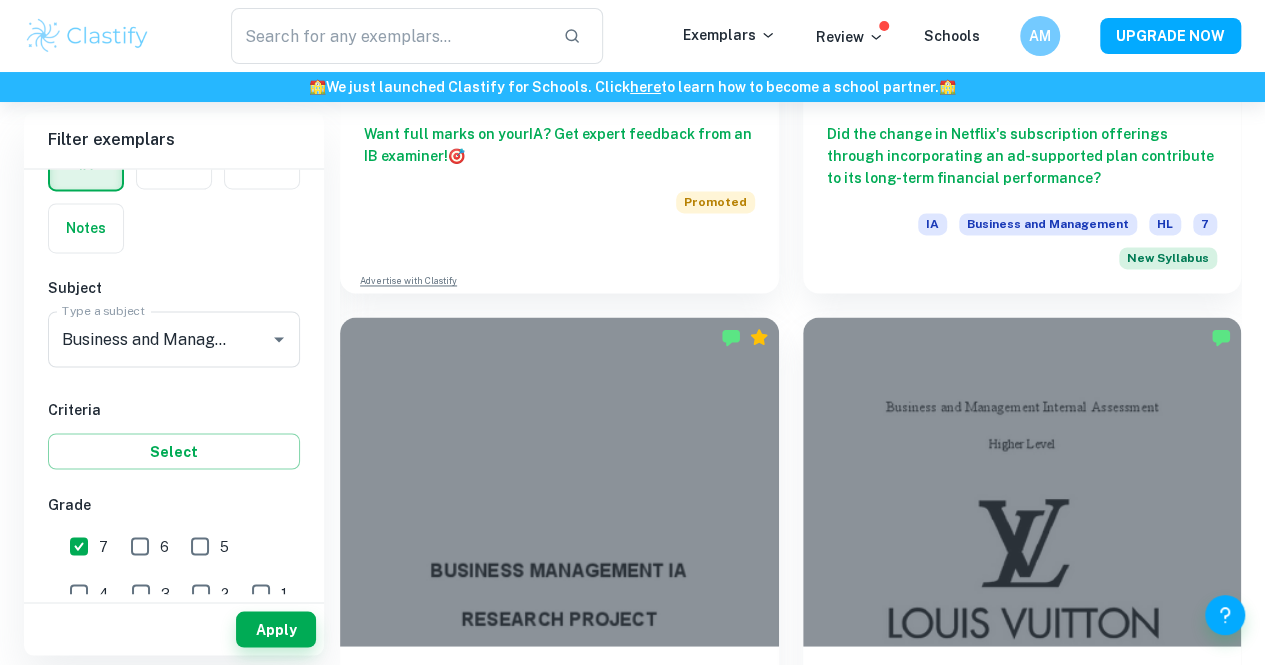click on "To what degree can Disney’s acquisition of 21st Century Fox be labelled as a success in terms of profitability? IA Business and Management HL 7 New Syllabus" at bounding box center [1022, 1297] 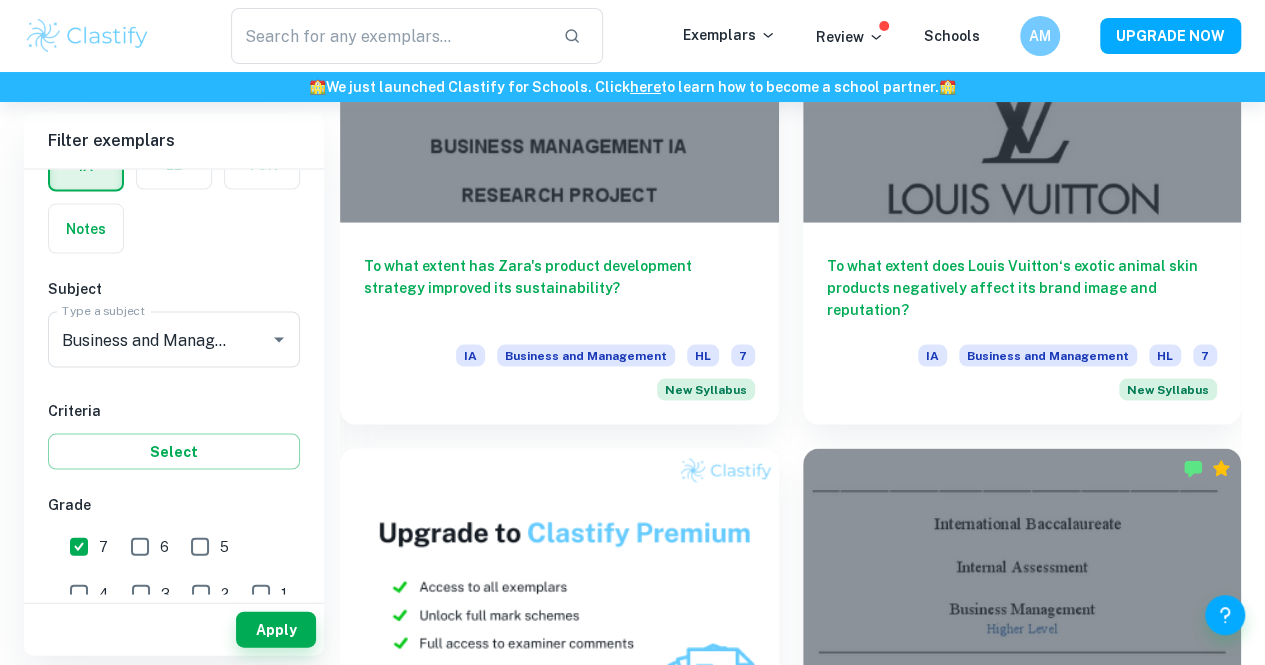 click on "To what extent may Ferragamo’s strategic partnership with Farfetch contribute to the  success of CEO Marco Gobetti’s latest turnaround plan?" at bounding box center (1022, 1391) 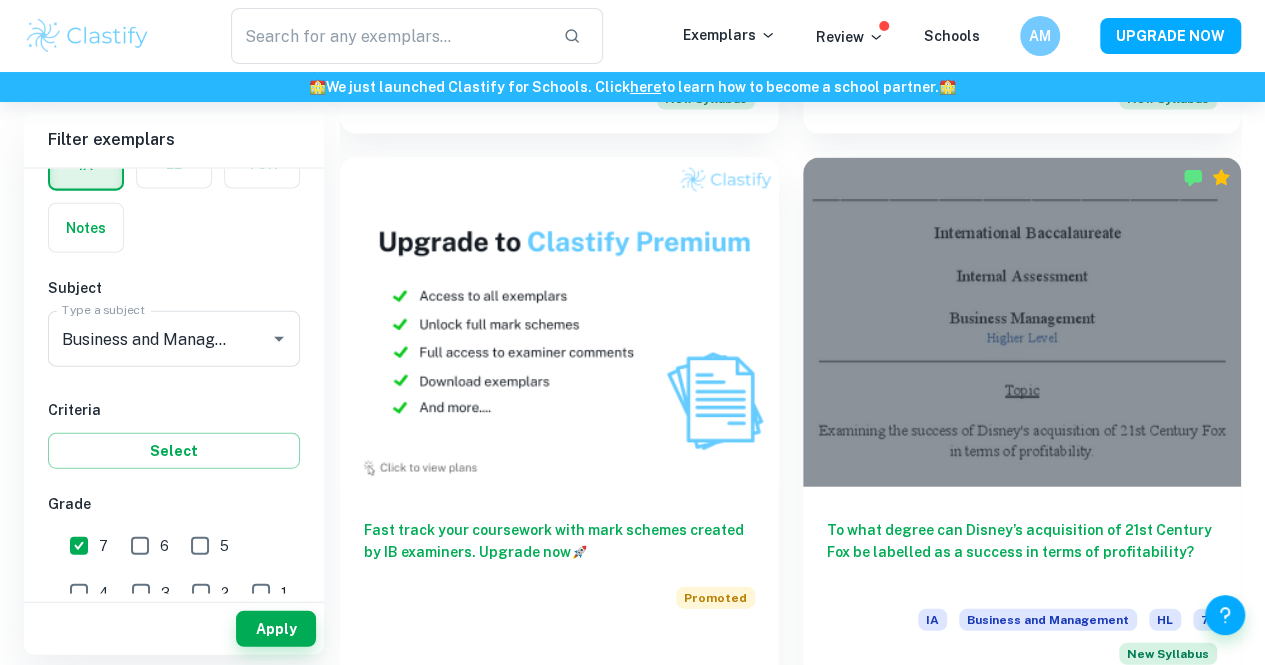 click on "To what extent will Microsoft’s investment in OpenAI power its next set of growth opportunities? IA Business and Management HL 7 New Syllabus" at bounding box center (559, 2247) 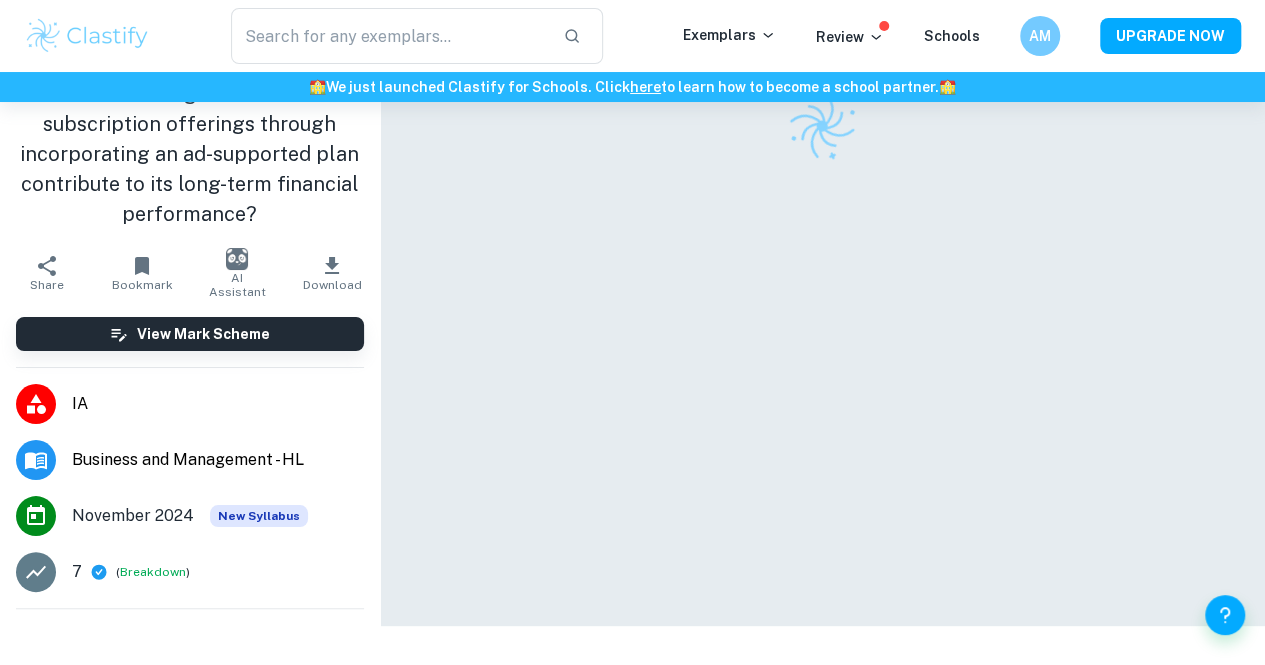 scroll, scrollTop: 102, scrollLeft: 0, axis: vertical 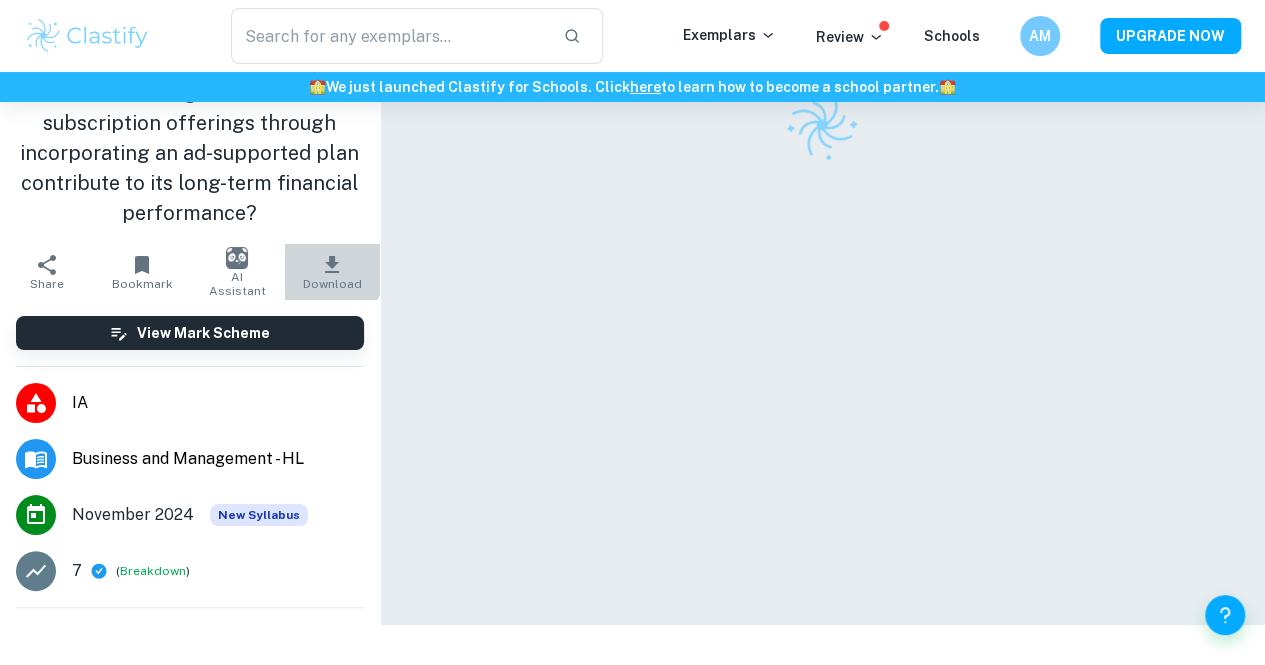 click on "Download" at bounding box center [332, 272] 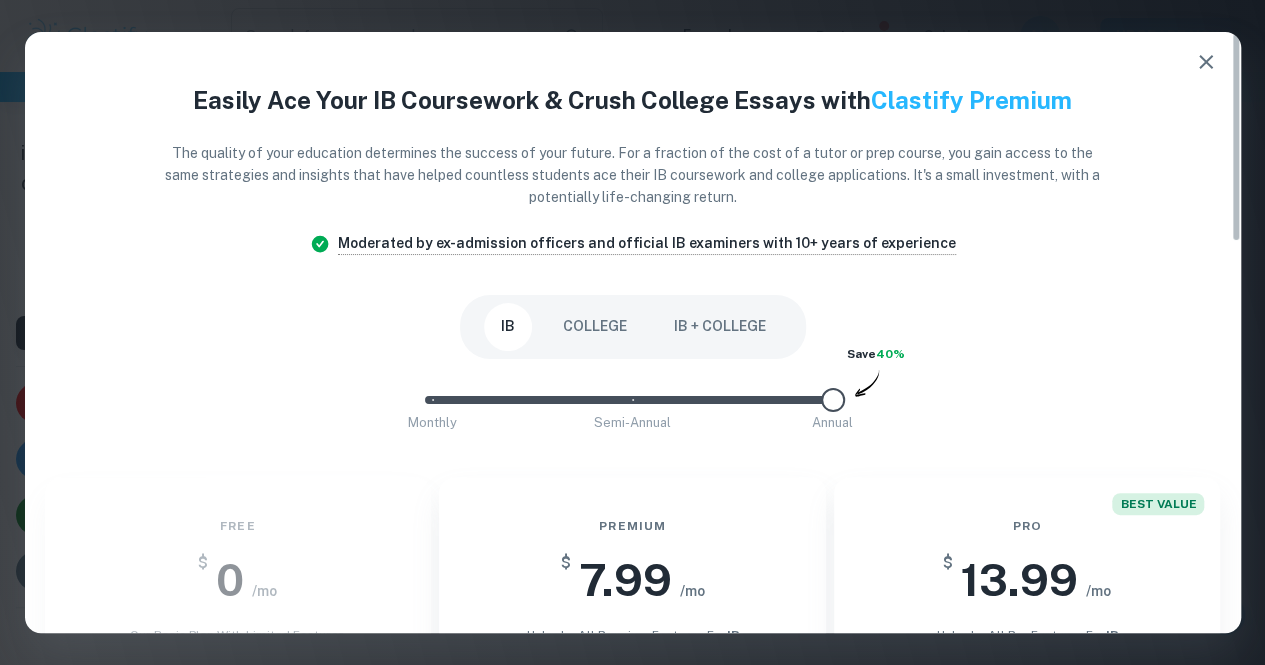 click on "Easily Ace Your IB Coursework & Crush College Essays with  Clastify Premium The quality of your education determines the success of your future. For a fraction of the cost of a tutor or prep course, you gain access to the same strategies and insights that have helped countless students ace their IB coursework and college applications. It's a small investment, with a potentially life-changing return. Moderated by ex-admission officers and official IB examiners with 10+ years of experience IB COLLEGE IB + COLLEGE Monthly Semi-Annual Annual Save  40% Free $ 0 /mo Our basic plan with limited features Current Plan Limited access to exemplars New! No access to examiner marking New! Only overall scores visible New! Downloading not allowed New! Ads New! Premium $ 7.99 /mo unlocks all premium features for  IB Upgrade Plan Unlimited access to all IB exemplars New! Unlock full IB mark schemes New! Full access to IB examiner comments New! See exact scores of IB exemplars New! Download 15 IB exemplars per month New! New!" at bounding box center [633, 939] 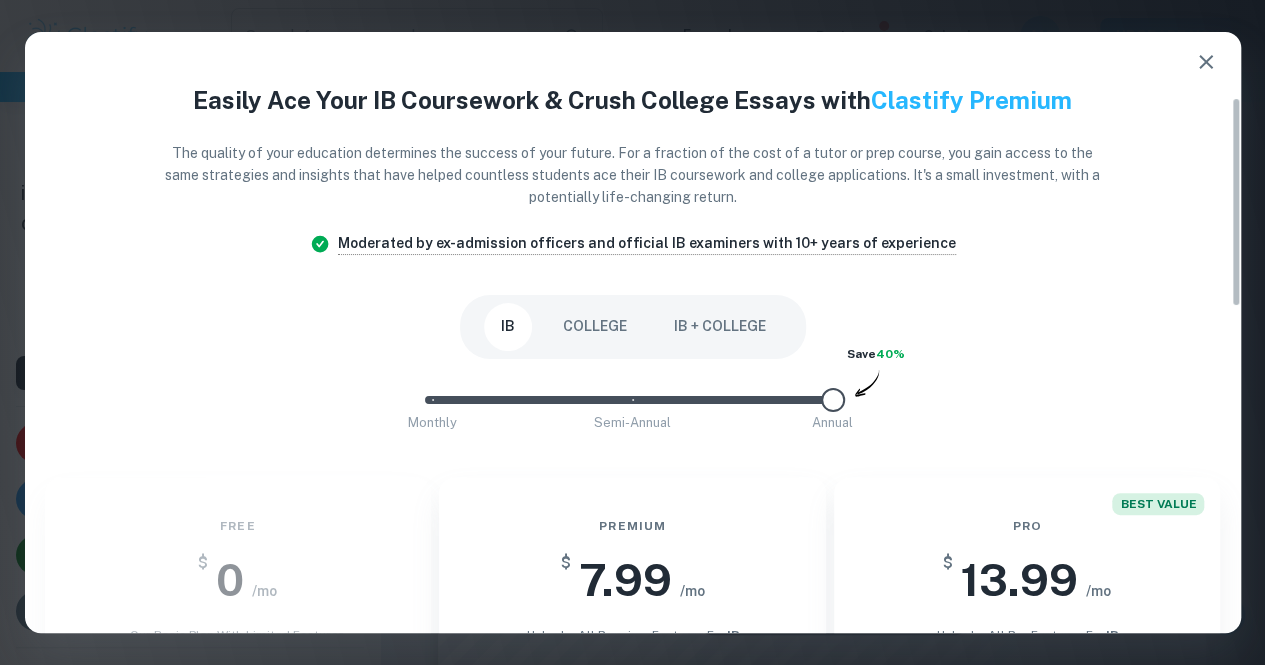scroll, scrollTop: 404, scrollLeft: 0, axis: vertical 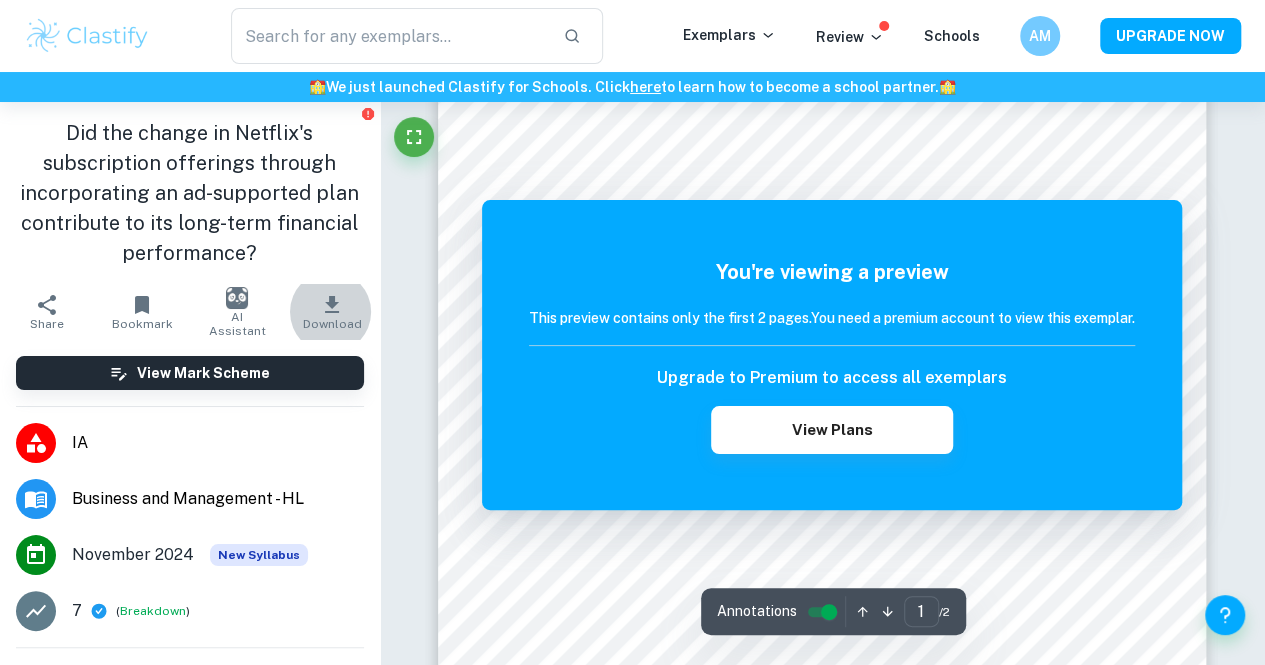 type 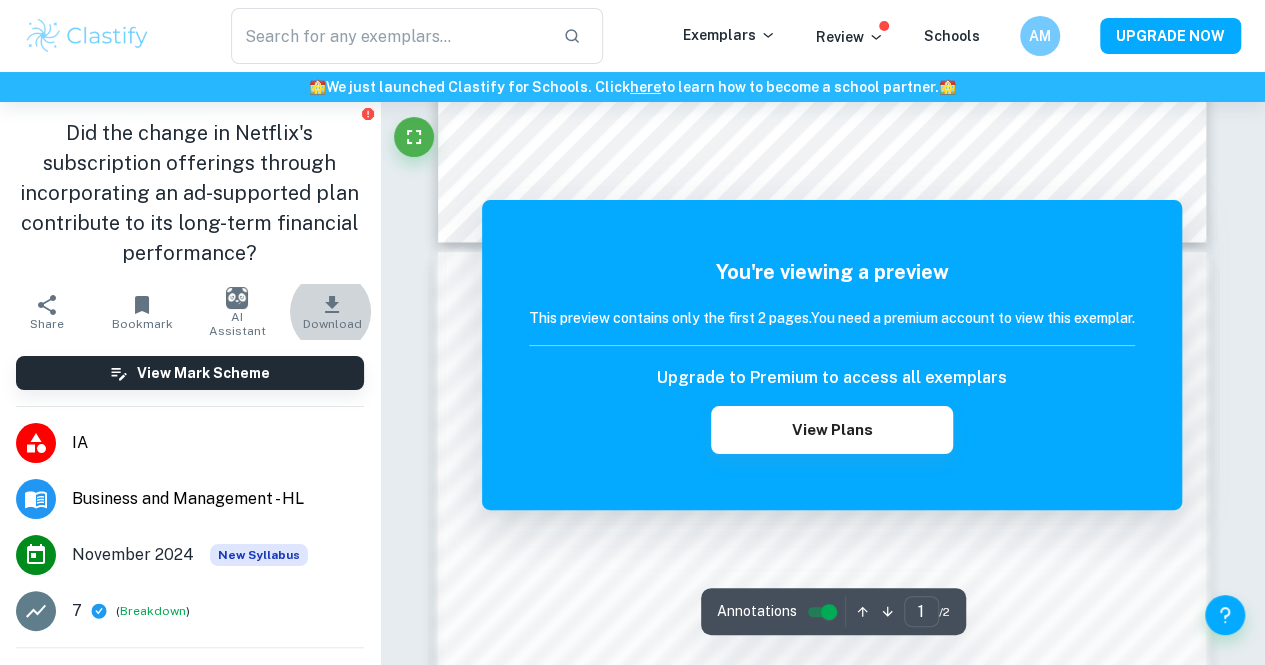 scroll, scrollTop: 1113, scrollLeft: 0, axis: vertical 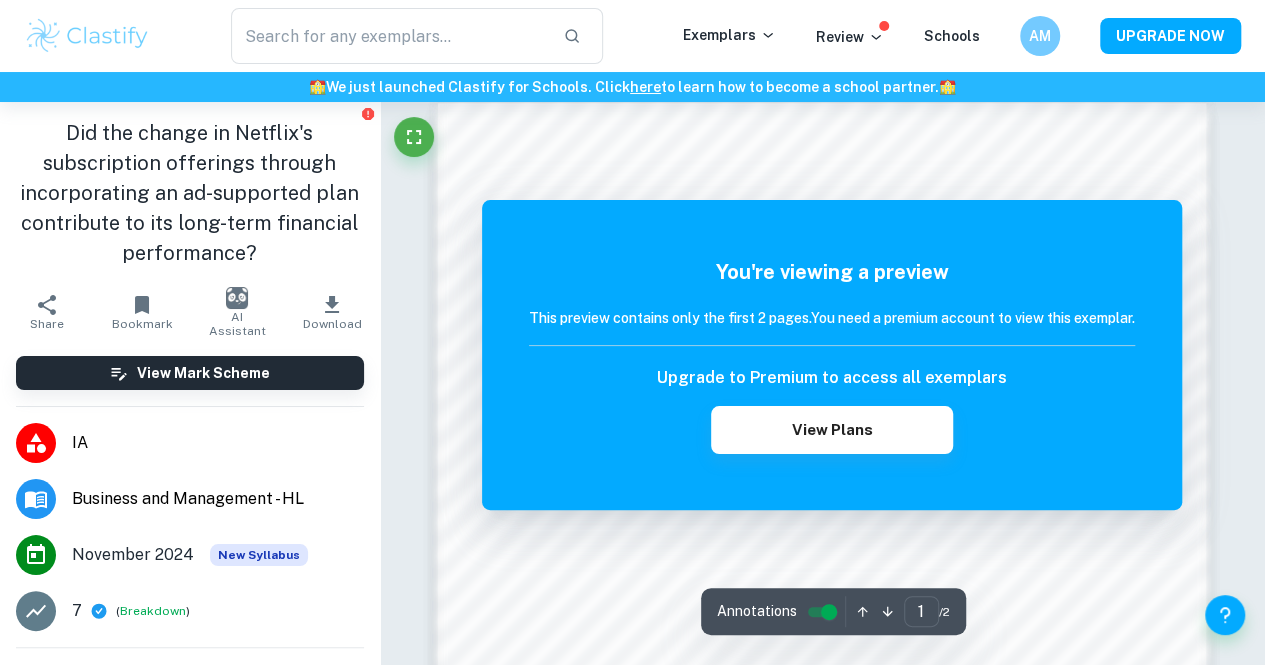 click on "This preview contains only the first 2 pages.  You need a premium account to view this exemplar." at bounding box center [832, 326] 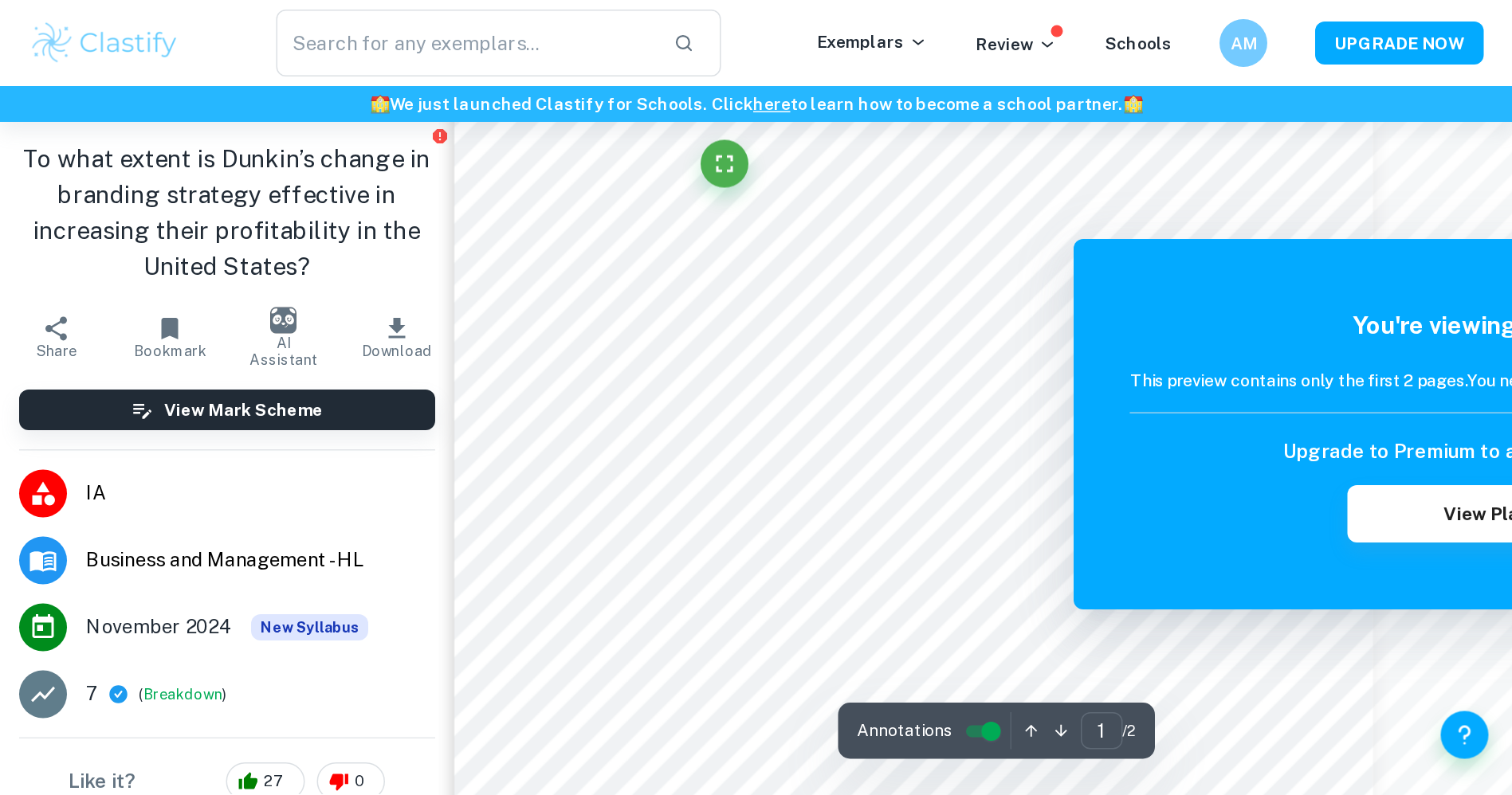 scroll, scrollTop: 53, scrollLeft: 0, axis: vertical 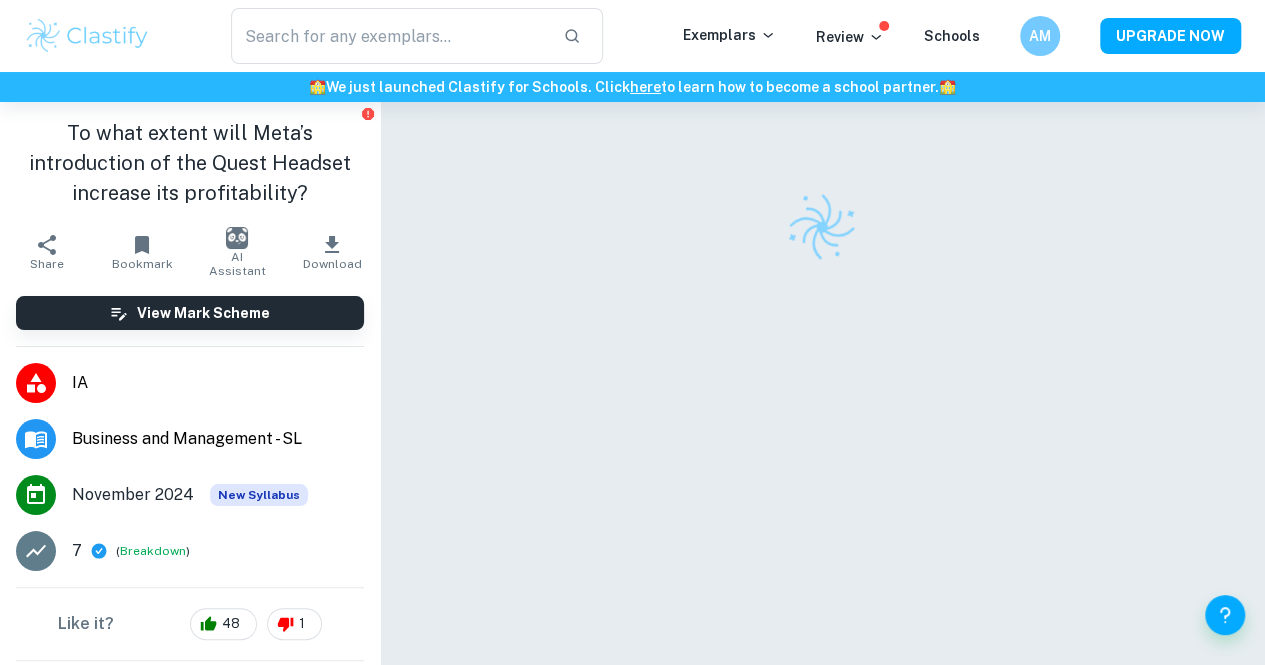 click at bounding box center (822, 227) 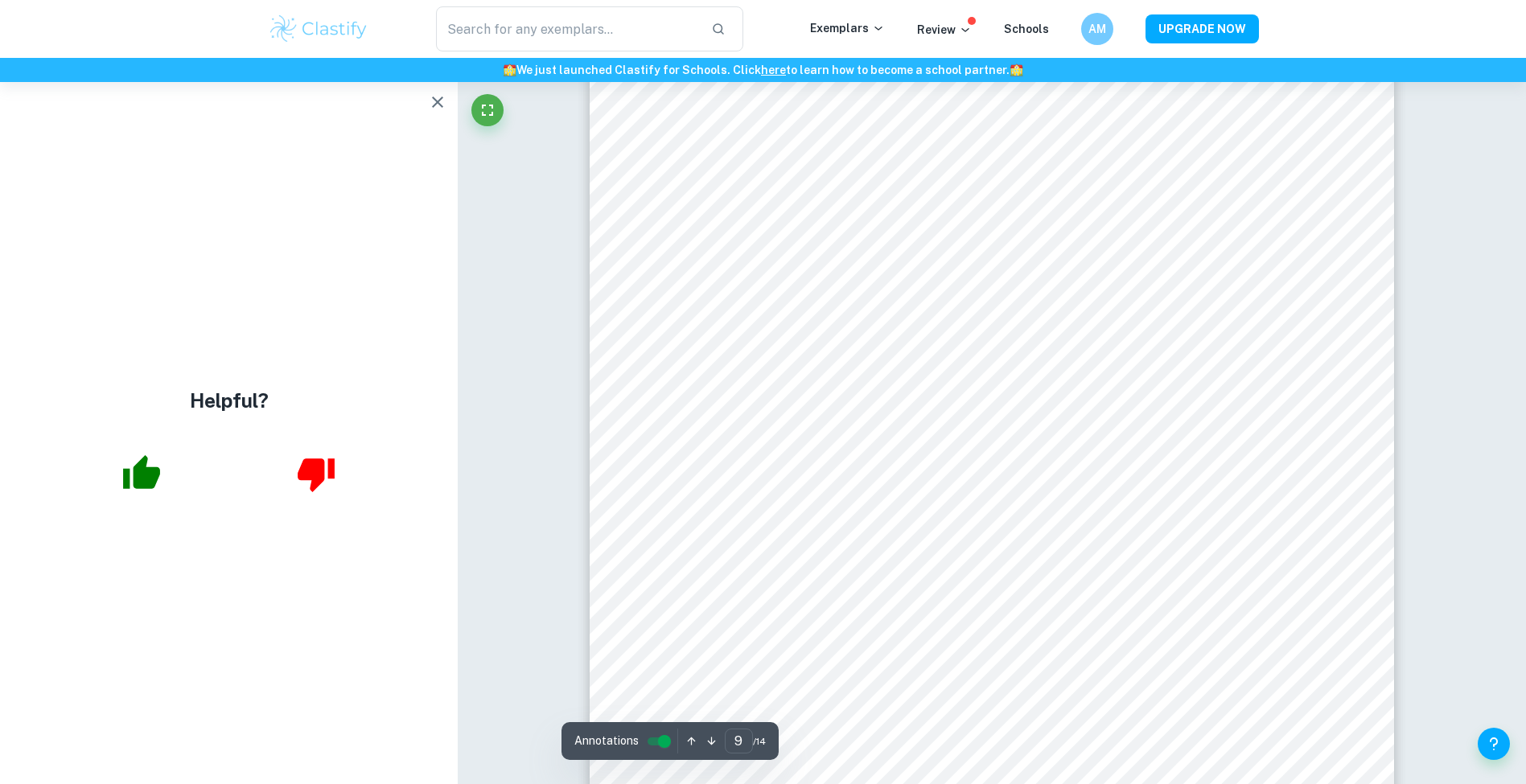 scroll, scrollTop: 9902, scrollLeft: 0, axis: vertical 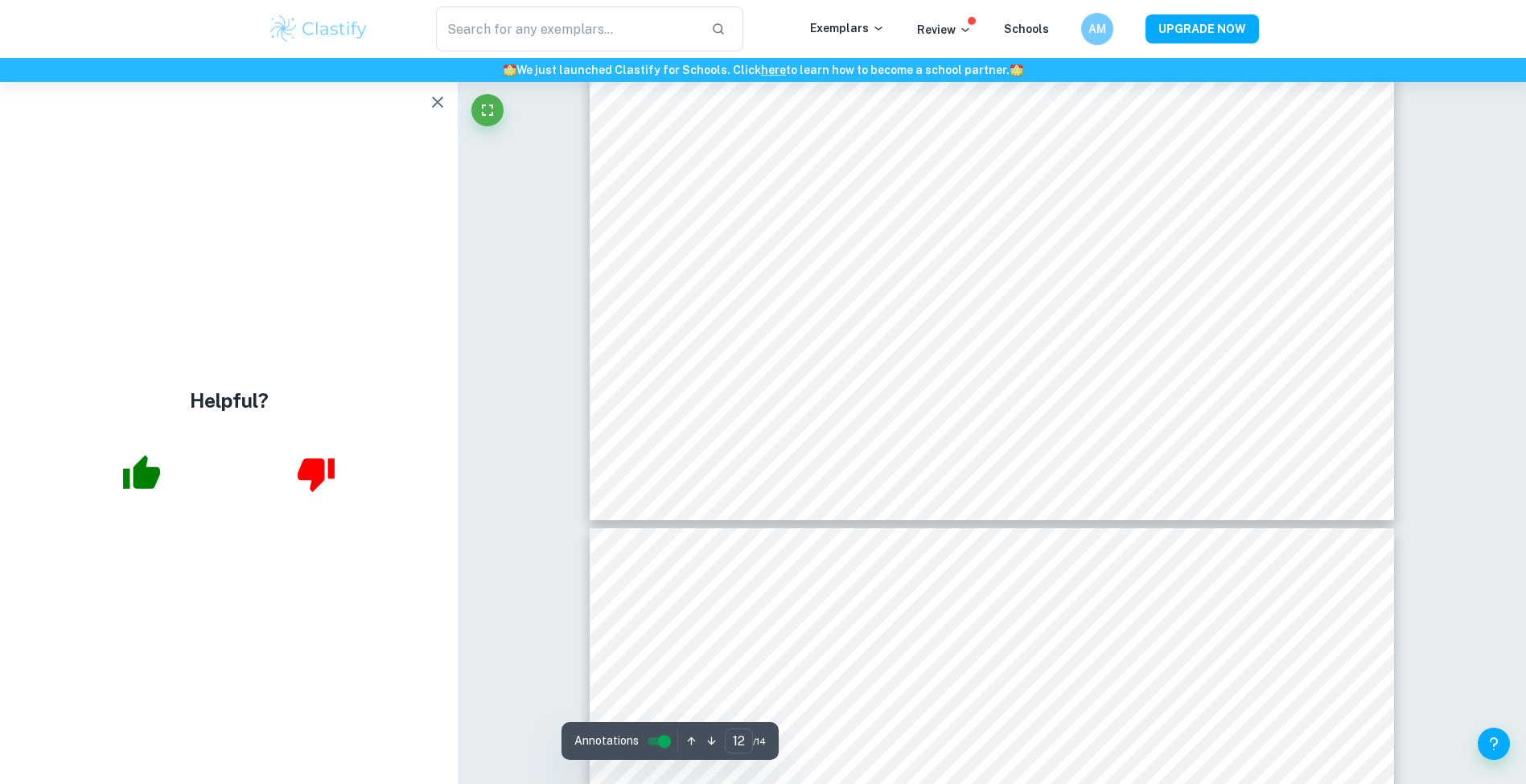 type on "13" 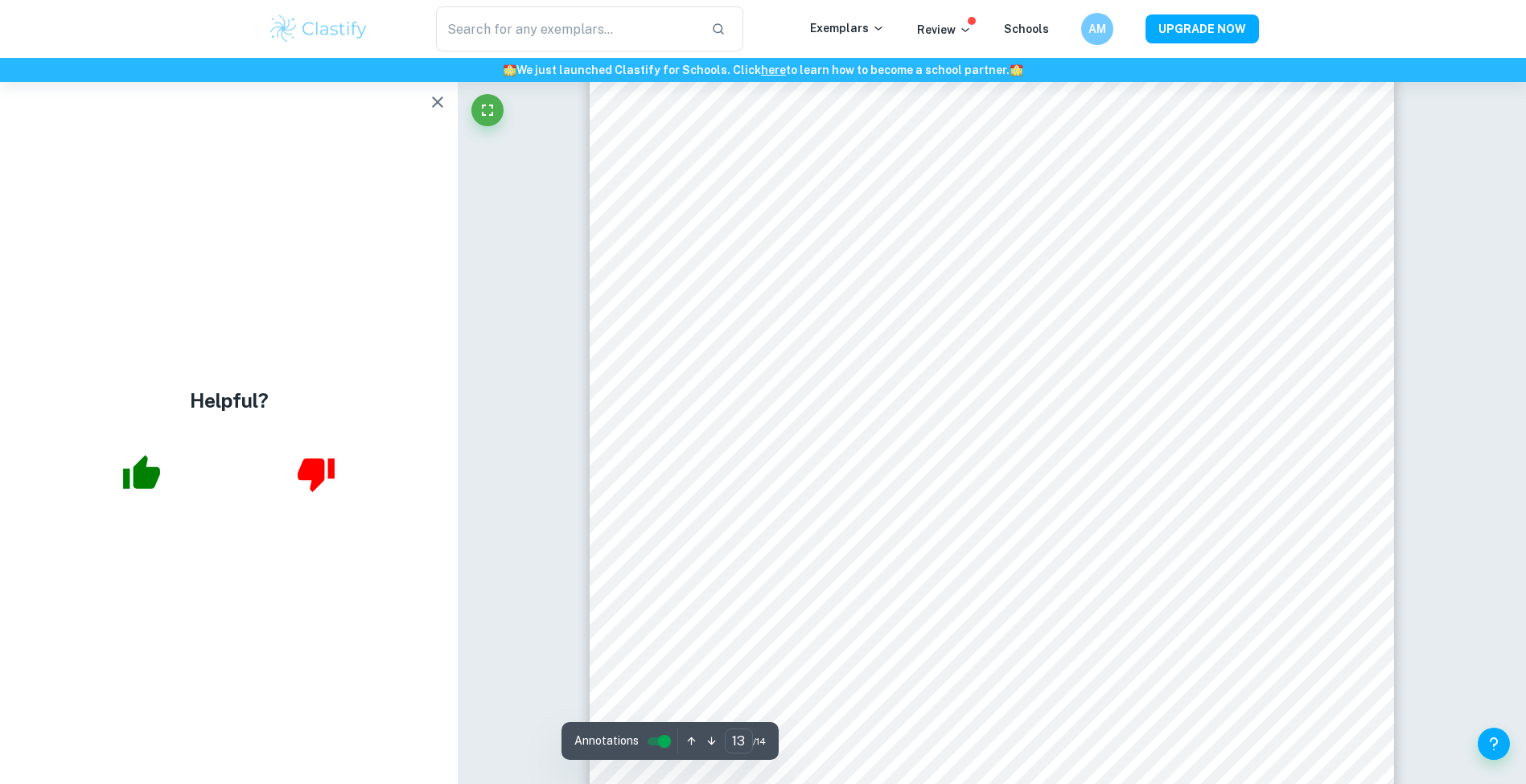 scroll, scrollTop: 14364, scrollLeft: 0, axis: vertical 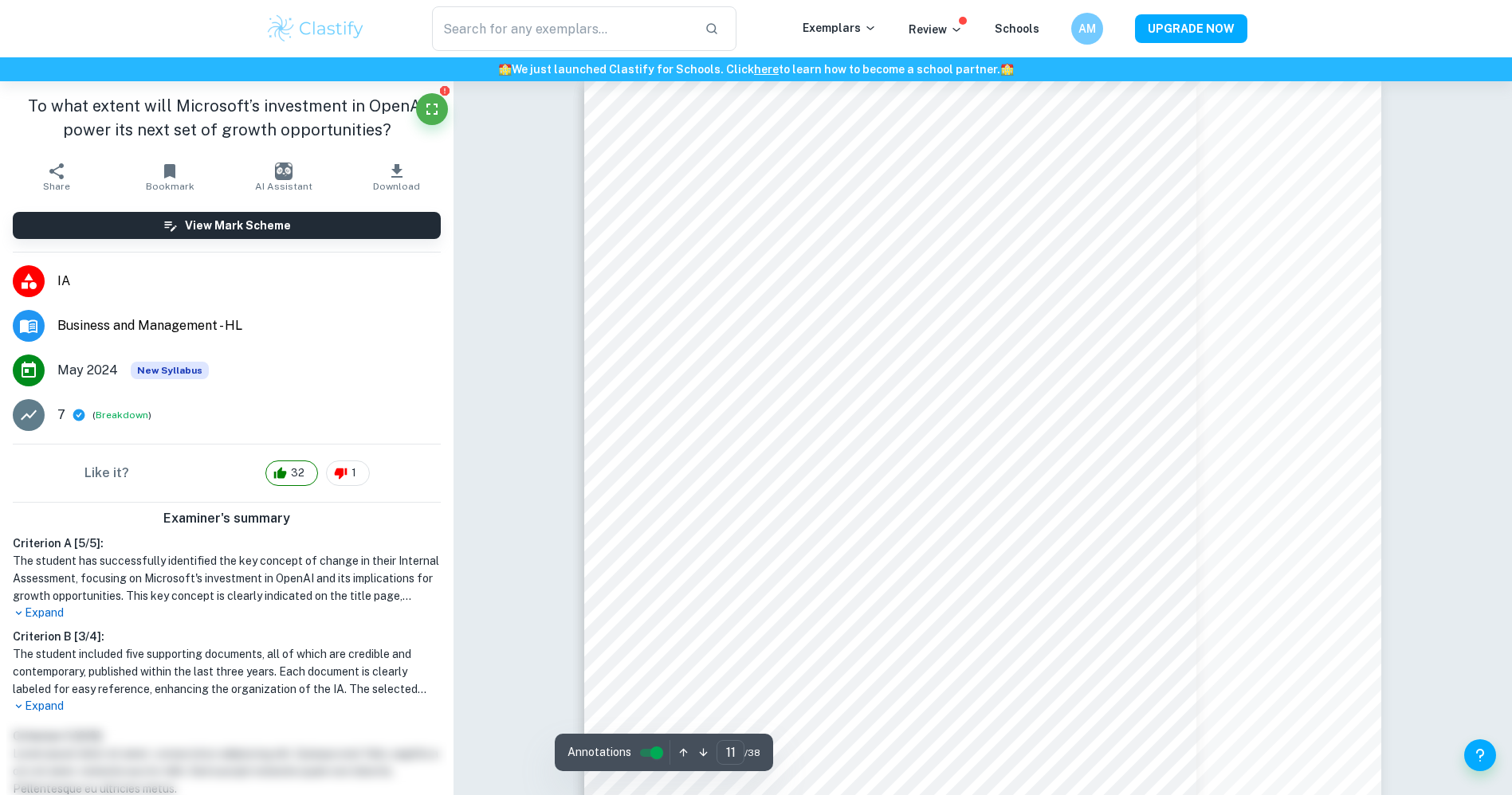 type on "10" 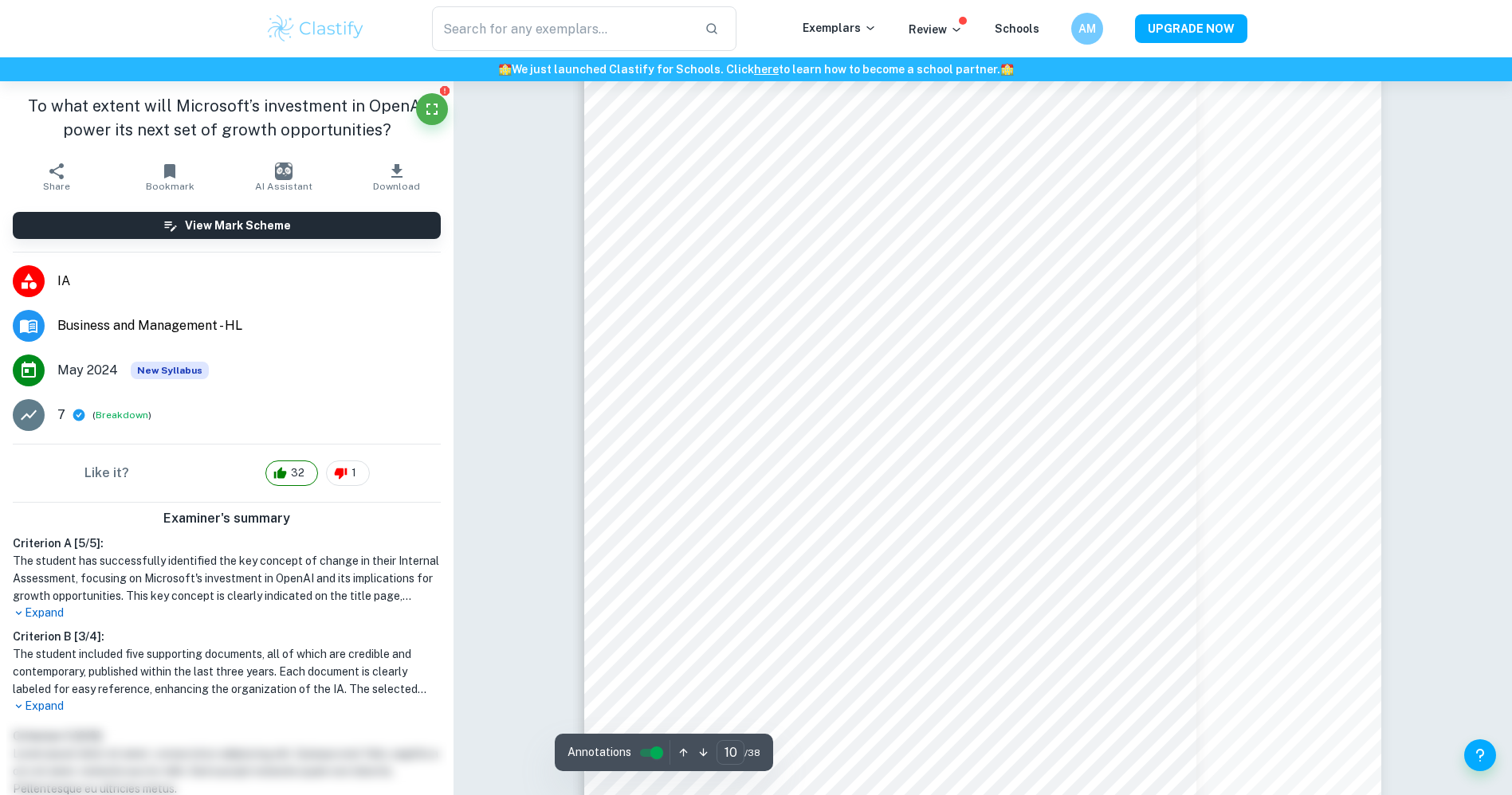 scroll, scrollTop: 9744, scrollLeft: 0, axis: vertical 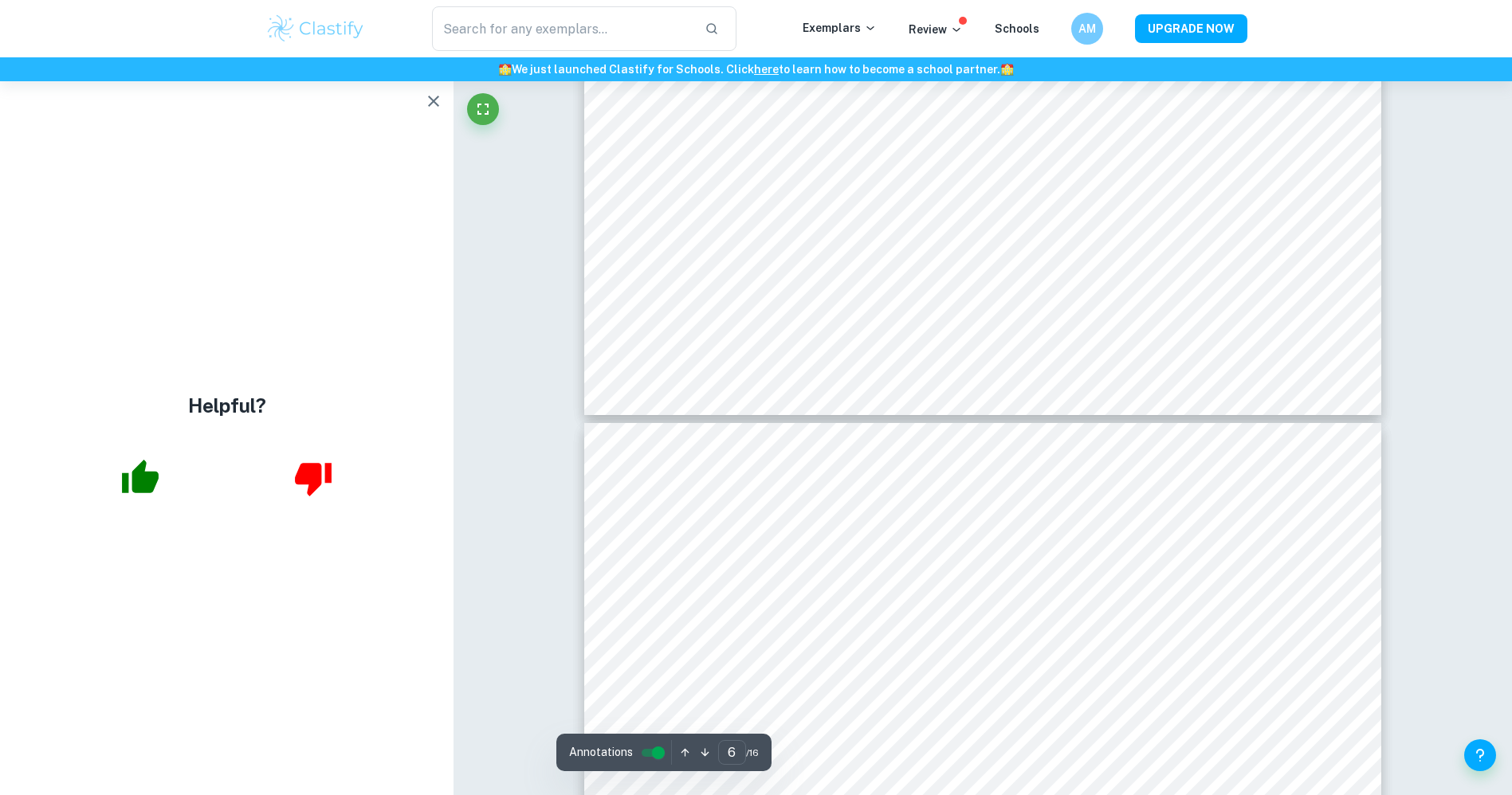 type on "7" 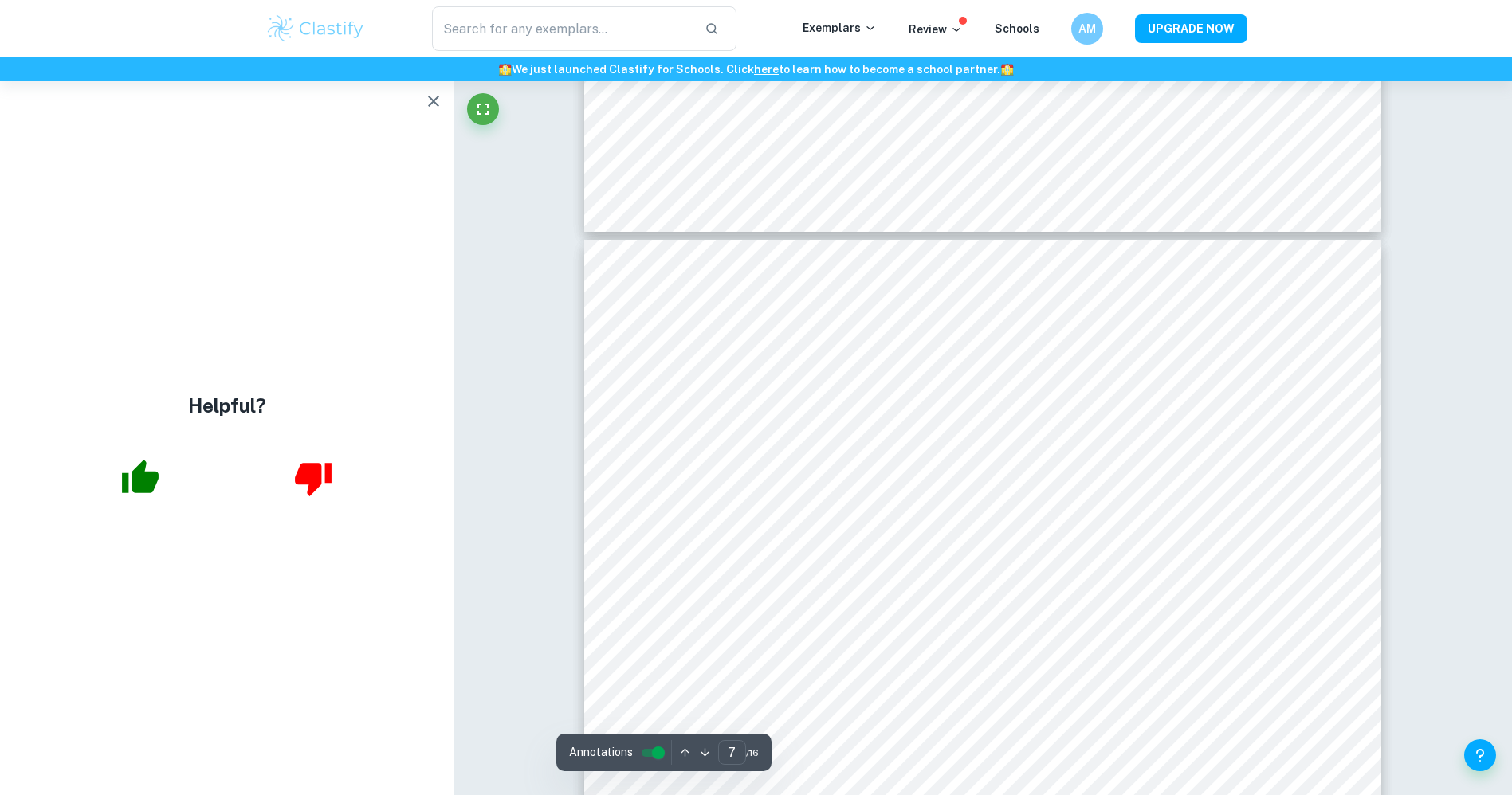 scroll, scrollTop: 6973, scrollLeft: 0, axis: vertical 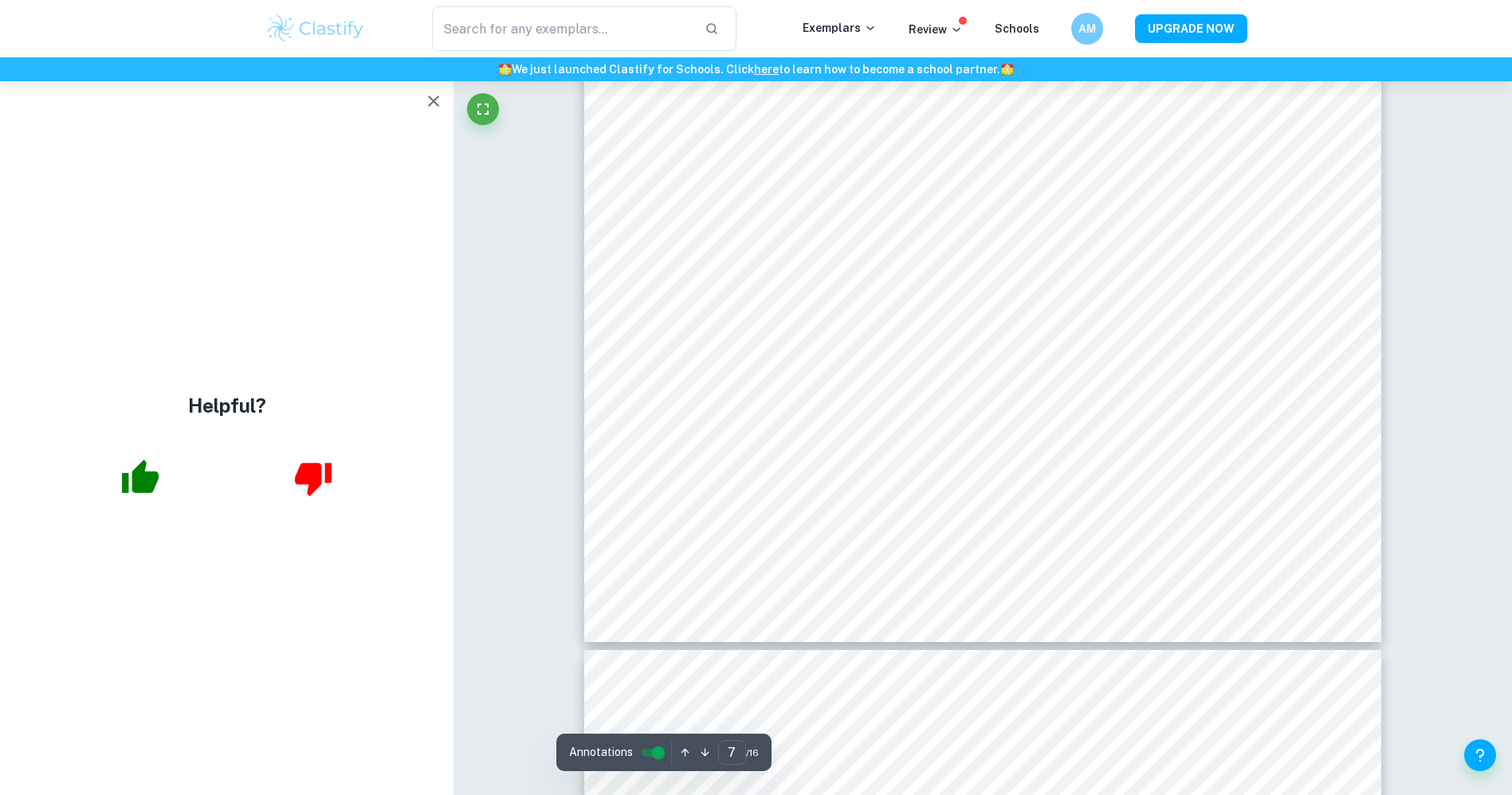 click at bounding box center [454, -6892] 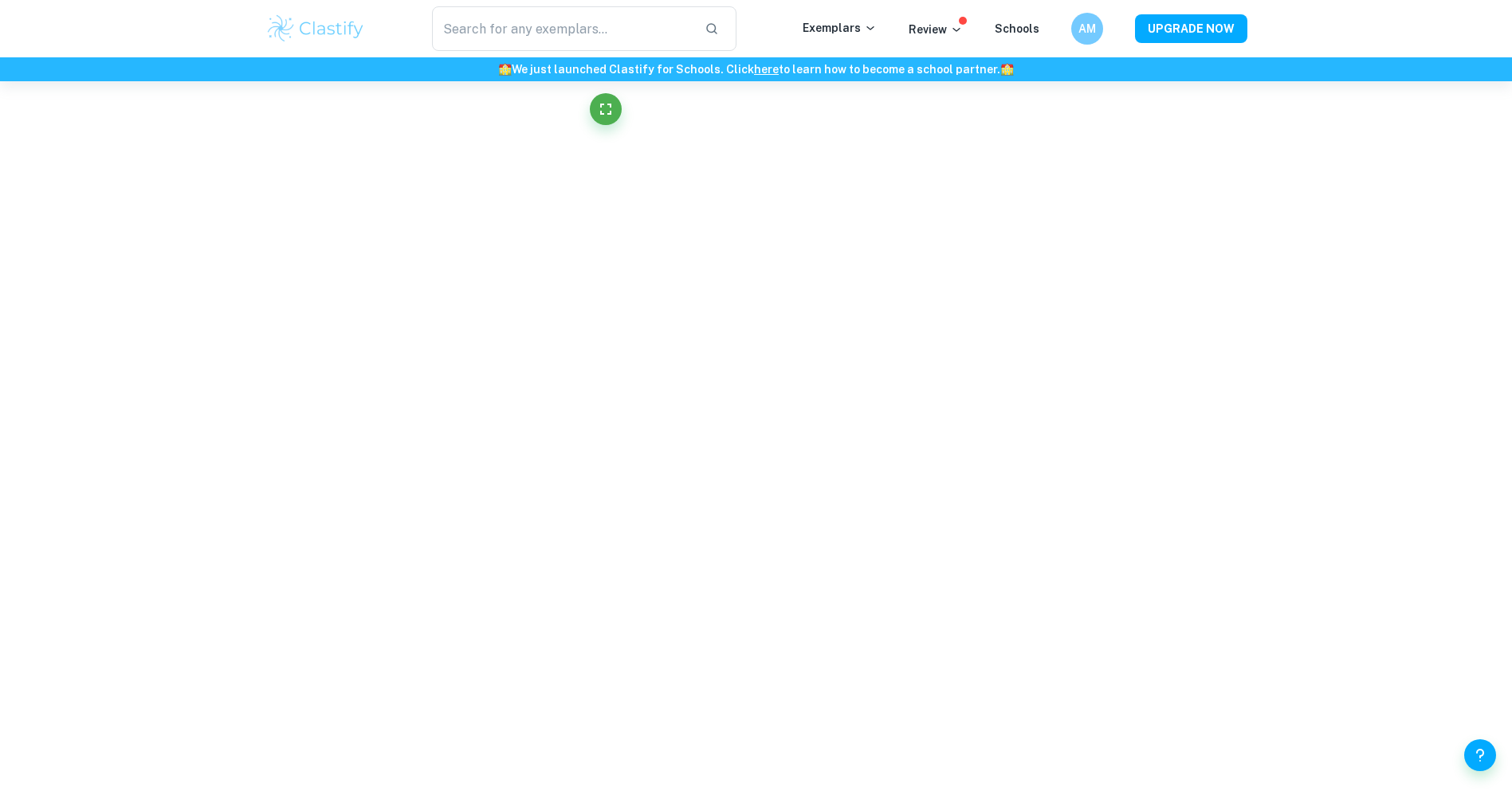 scroll, scrollTop: 6787, scrollLeft: 0, axis: vertical 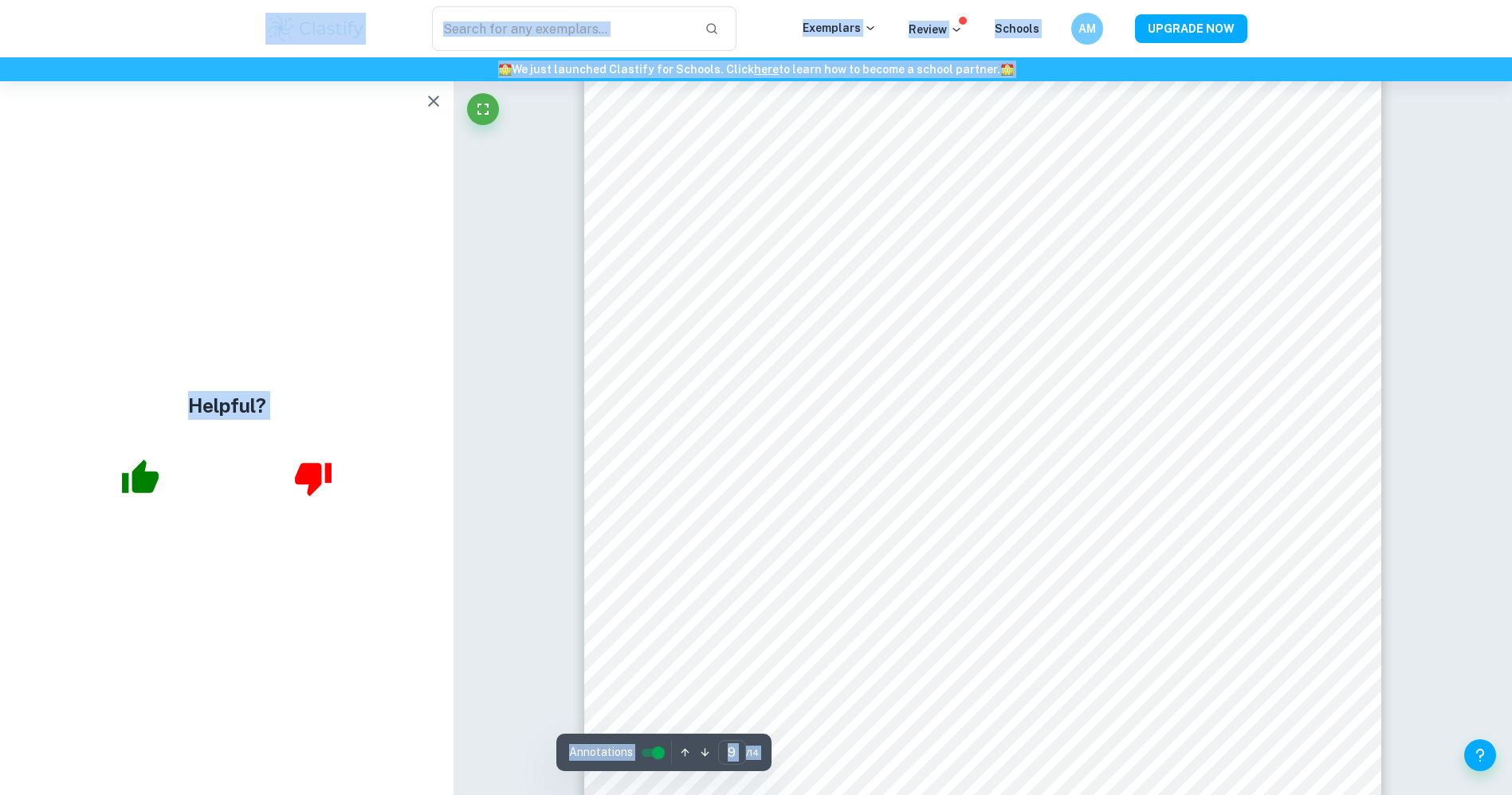 click on "Correct Criterion A The key concept identified is either change, creativity, ethics, or sustainability. If an IA fails to achieve this, a mark of 0 is given Comment The key concept chosen by the student is the concept of change. The student discussed Ferragamo's need to adapt to evolving customer preferences and highlighted CEO [NAME] [LASTNAME]'s turnaround plan aimed at targeting younger audiences. The analysis of Ferragamo's partnership with Farfetch demonstrates how this collaboration aligns with the company's objectives to facilitate change in its marketing mix and enhance its digital presence in the luxury market Written by [NAME] [LASTNAME] Correct Criterion A This key concept employed is clearly indicated on the title page (it can be included in the research question but does not have to, the title page is the prime requirement) Comment Written by [NAME] [LASTNAME] Correct Criterion A Comment Written by [NAME] [LASTNAME] Correct Criterion A Comment Written by [NAME] [LASTNAME] Correct Criterion A Comment" at bounding box center (983, -1391) 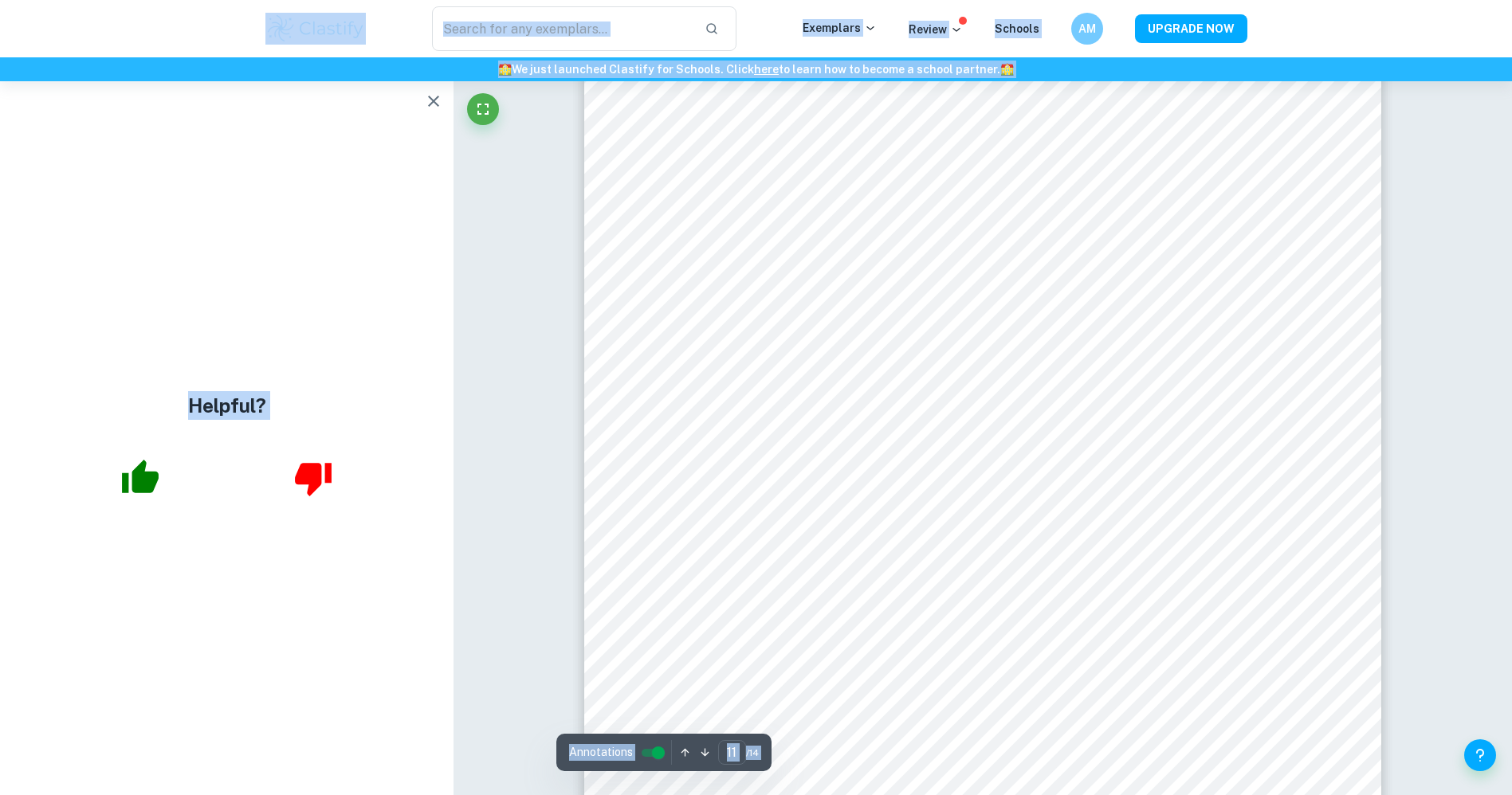 scroll, scrollTop: 11060, scrollLeft: 0, axis: vertical 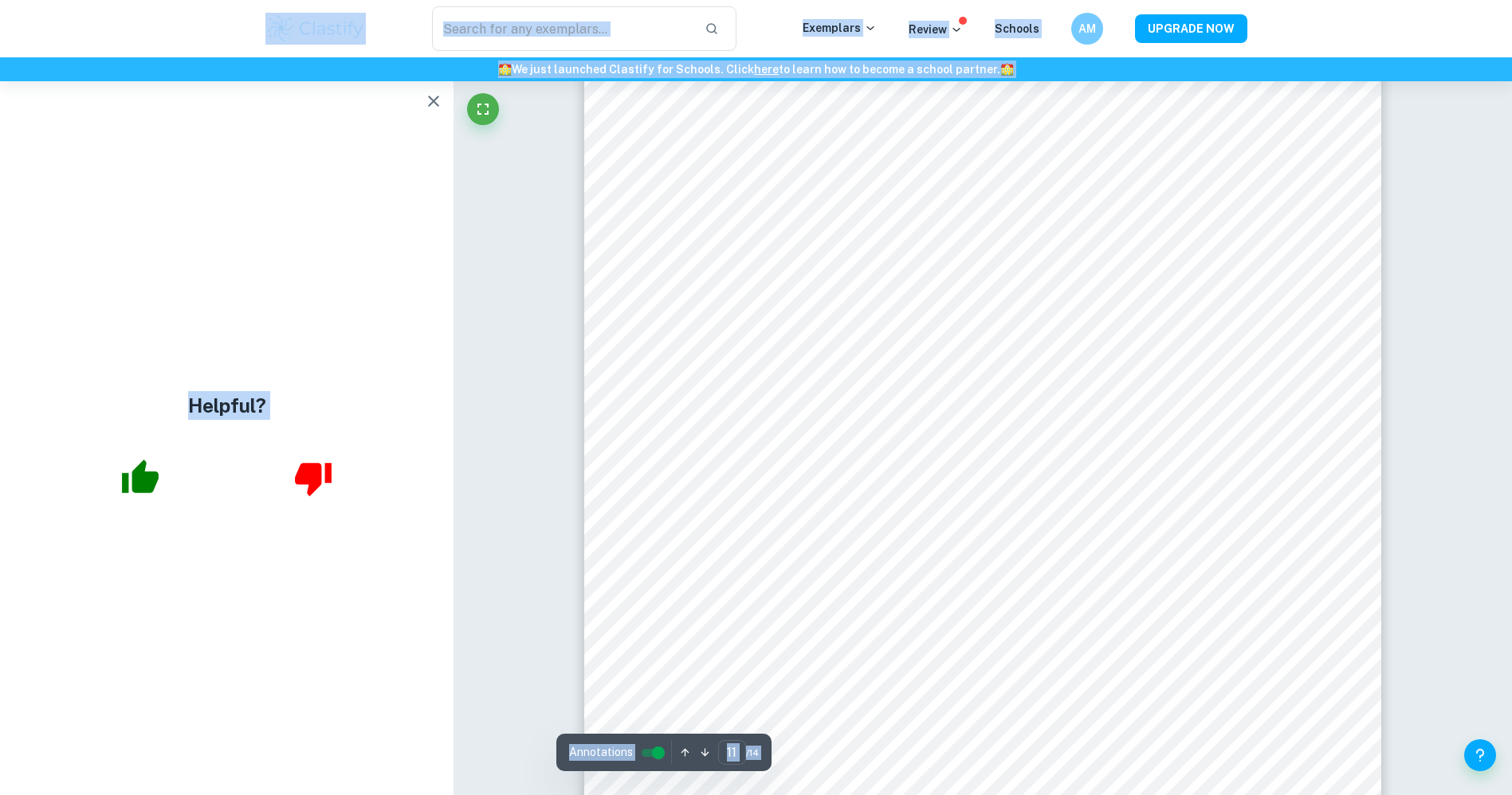 type on "12" 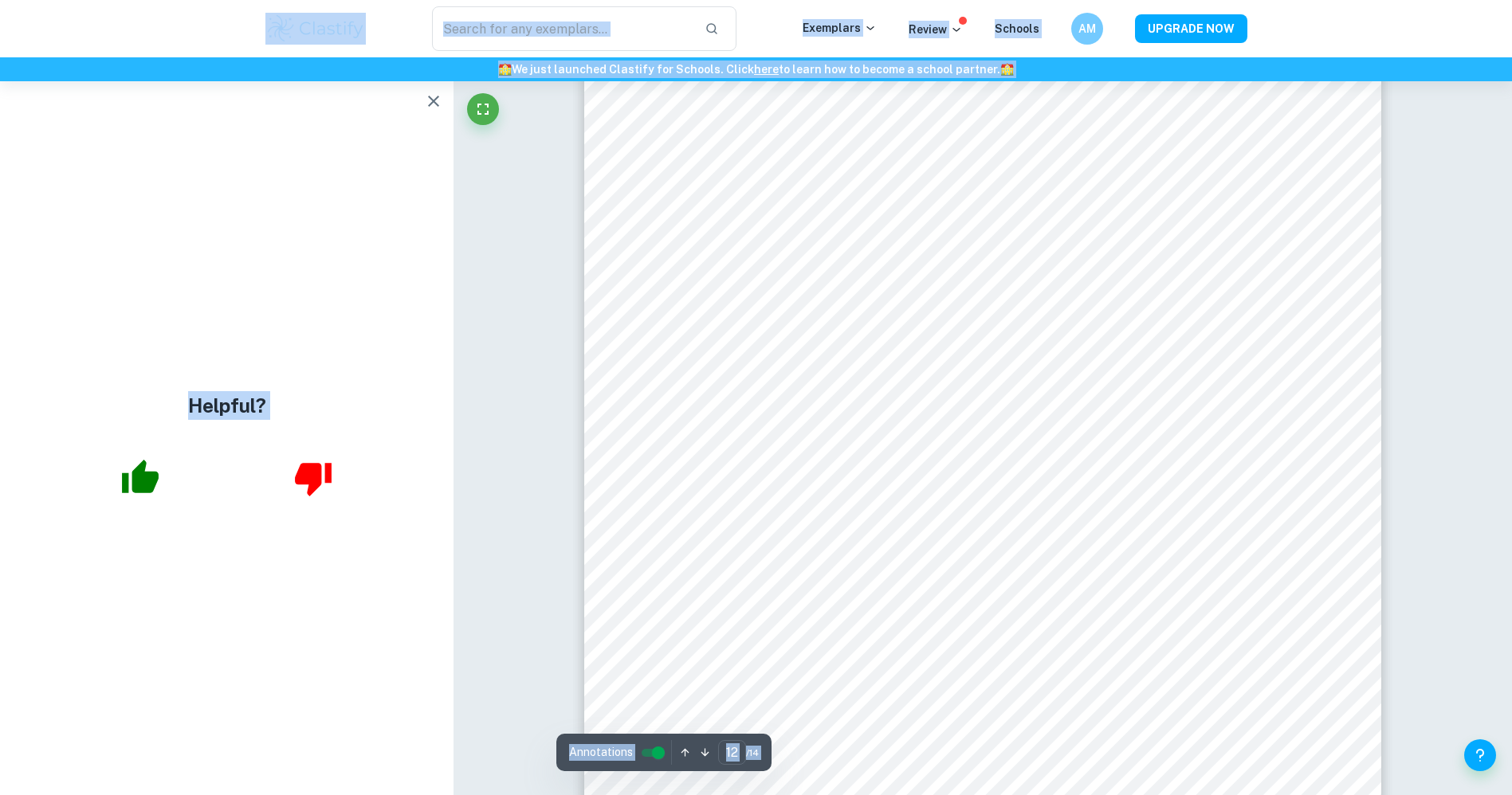 scroll, scrollTop: 12128, scrollLeft: 0, axis: vertical 